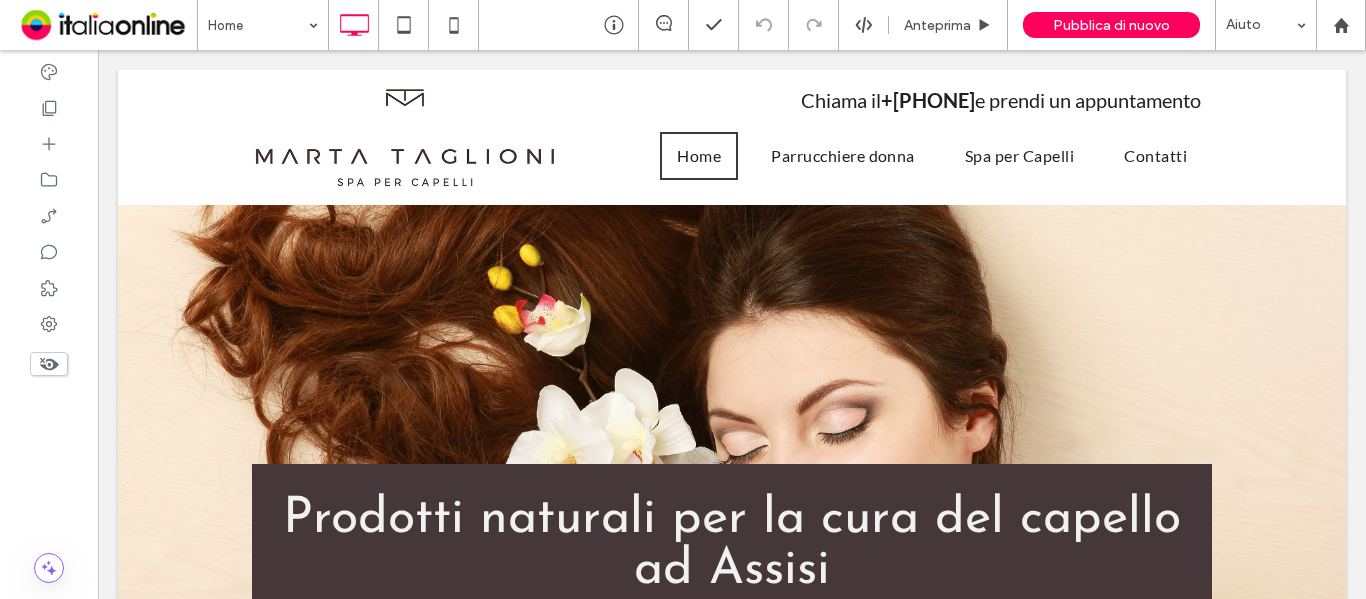 scroll, scrollTop: 0, scrollLeft: 0, axis: both 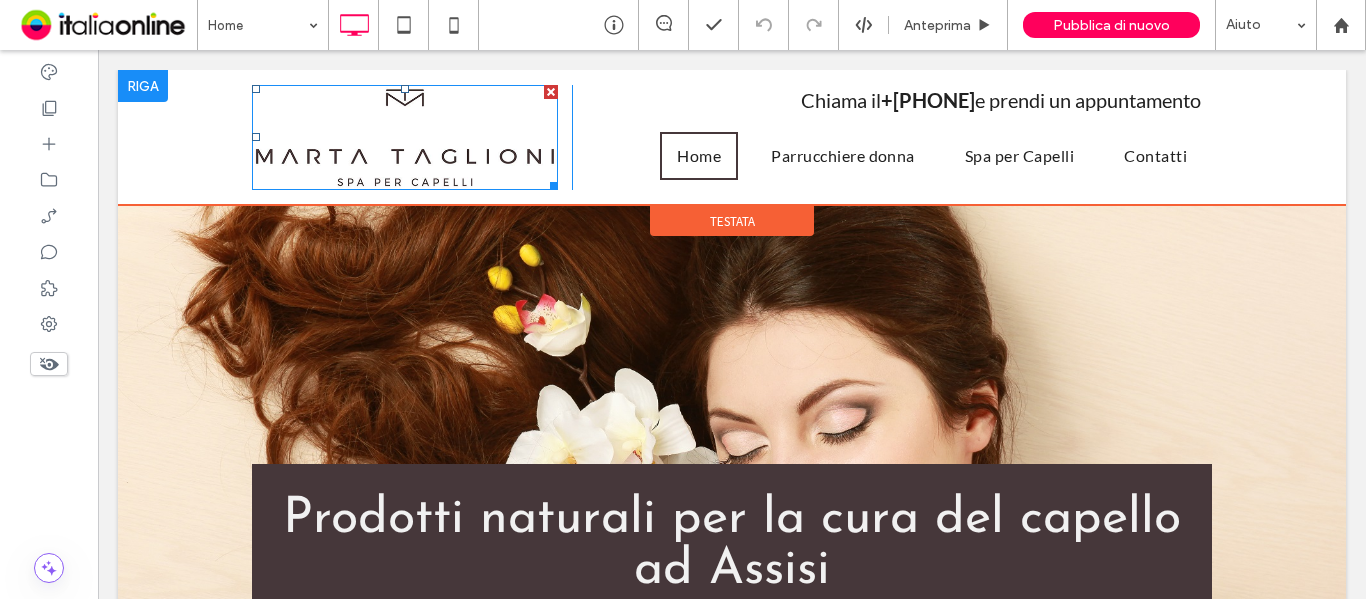 click at bounding box center [405, 137] 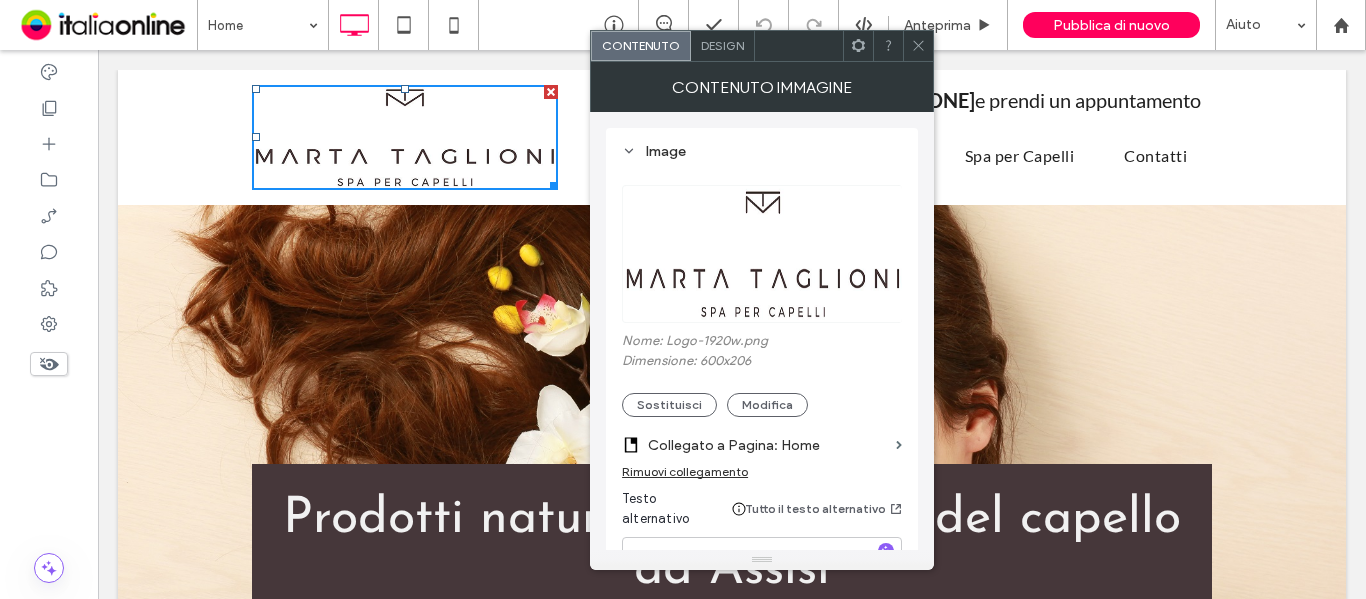 click at bounding box center [763, 254] 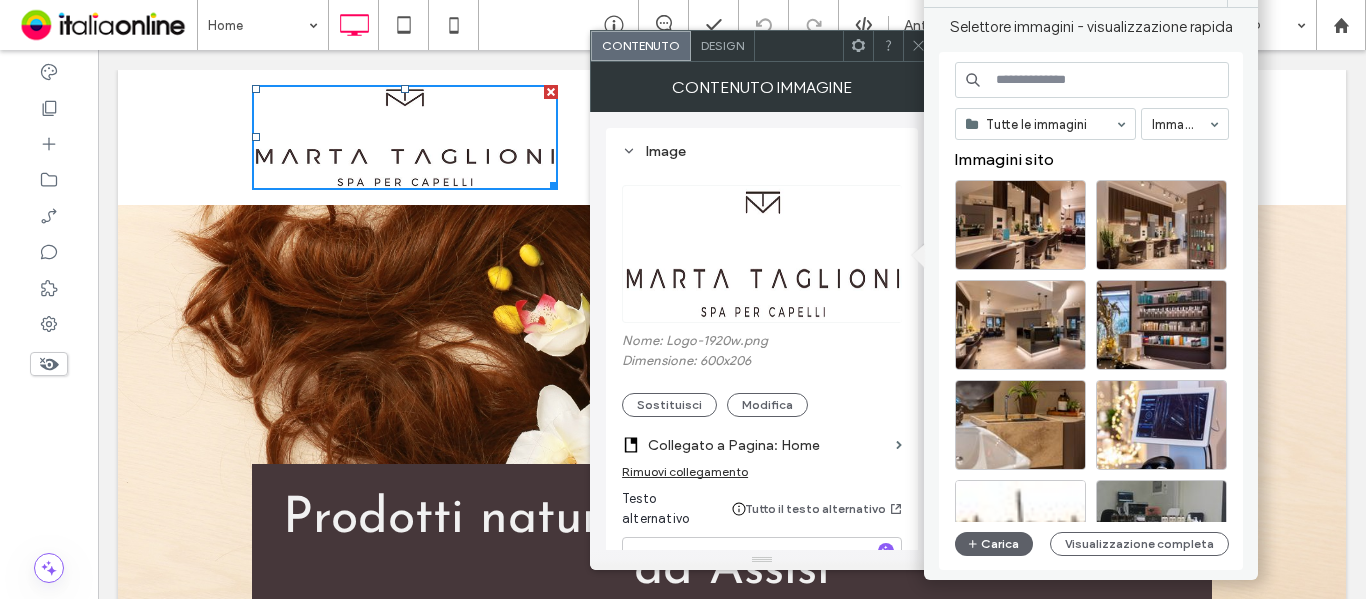 click at bounding box center (763, 254) 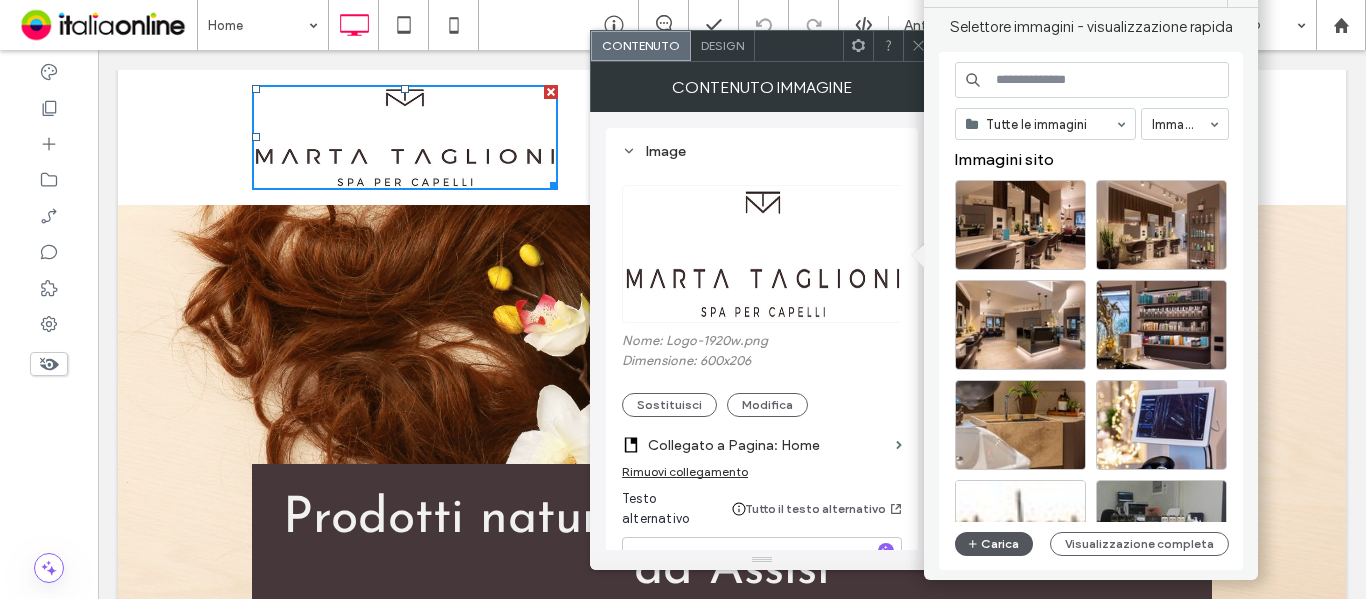 click on "Carica" at bounding box center (994, 544) 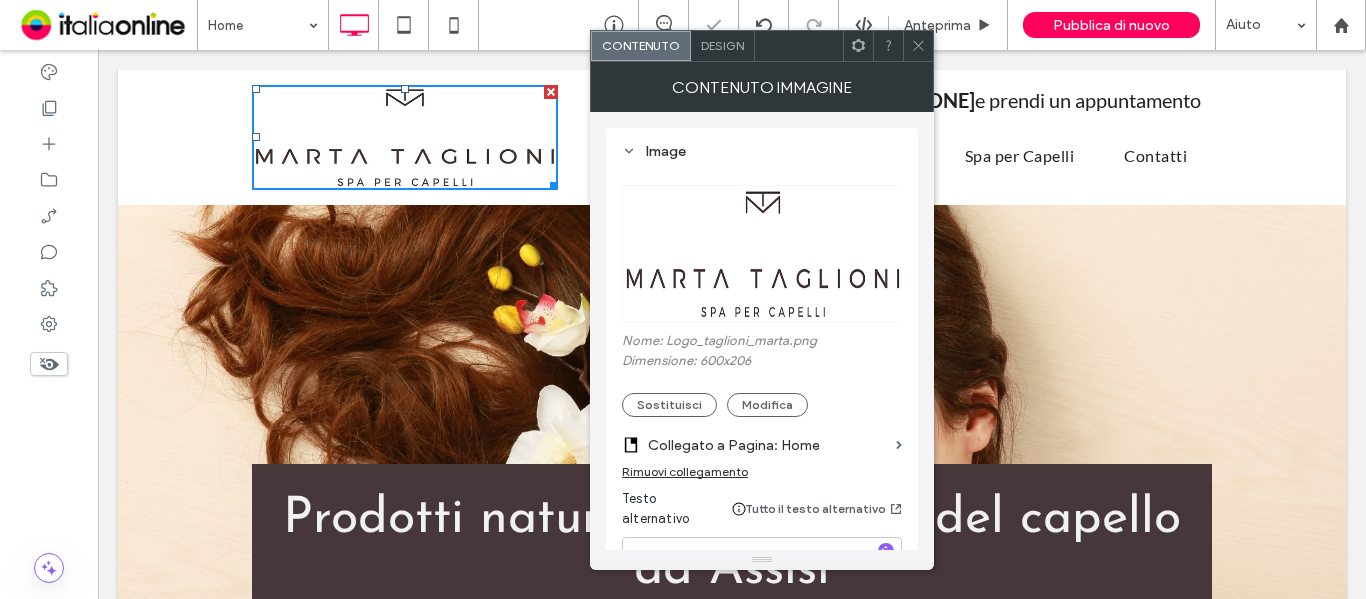 click 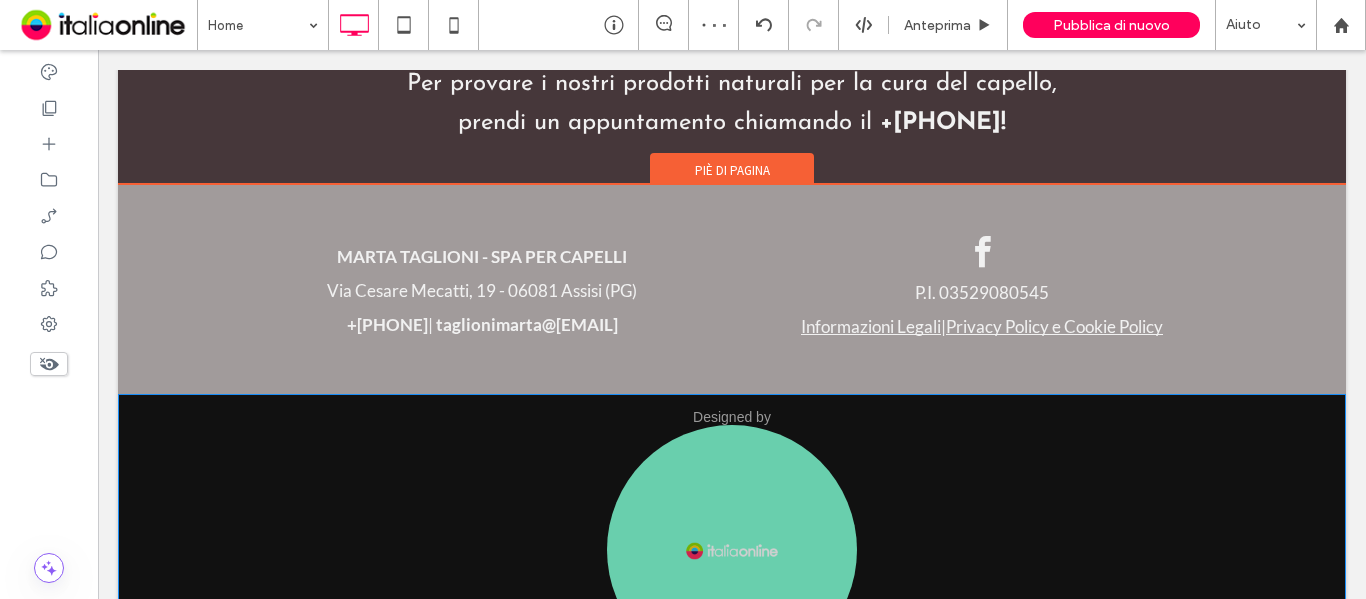 scroll, scrollTop: 3108, scrollLeft: 0, axis: vertical 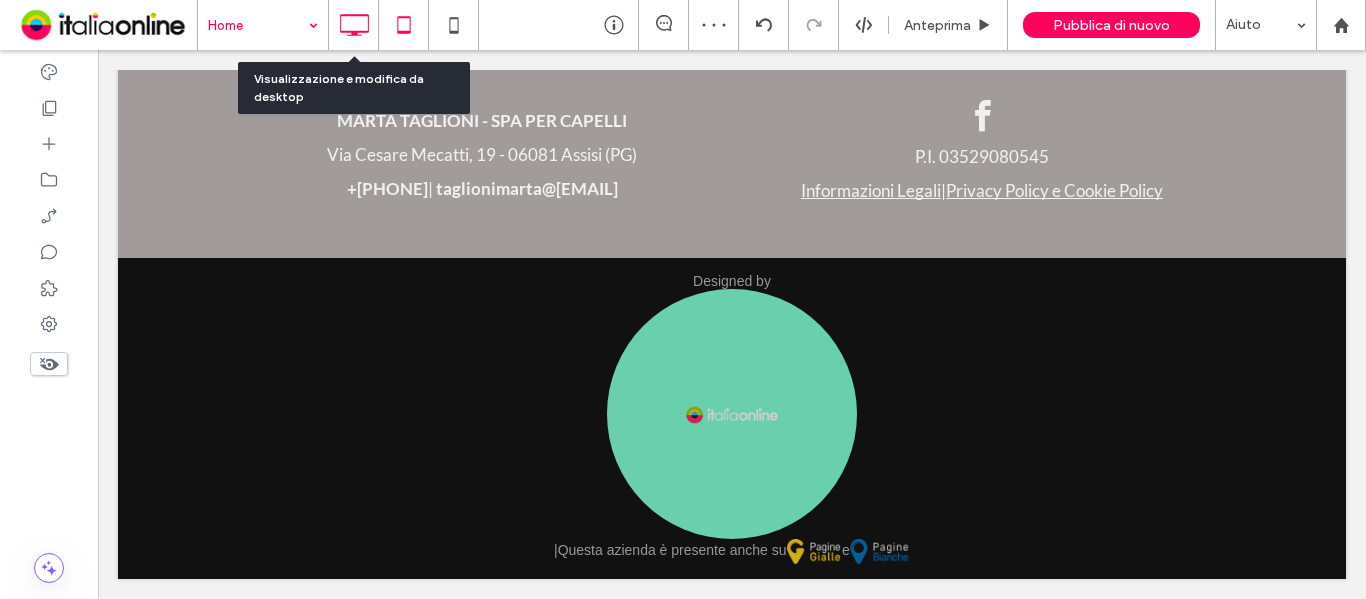 click 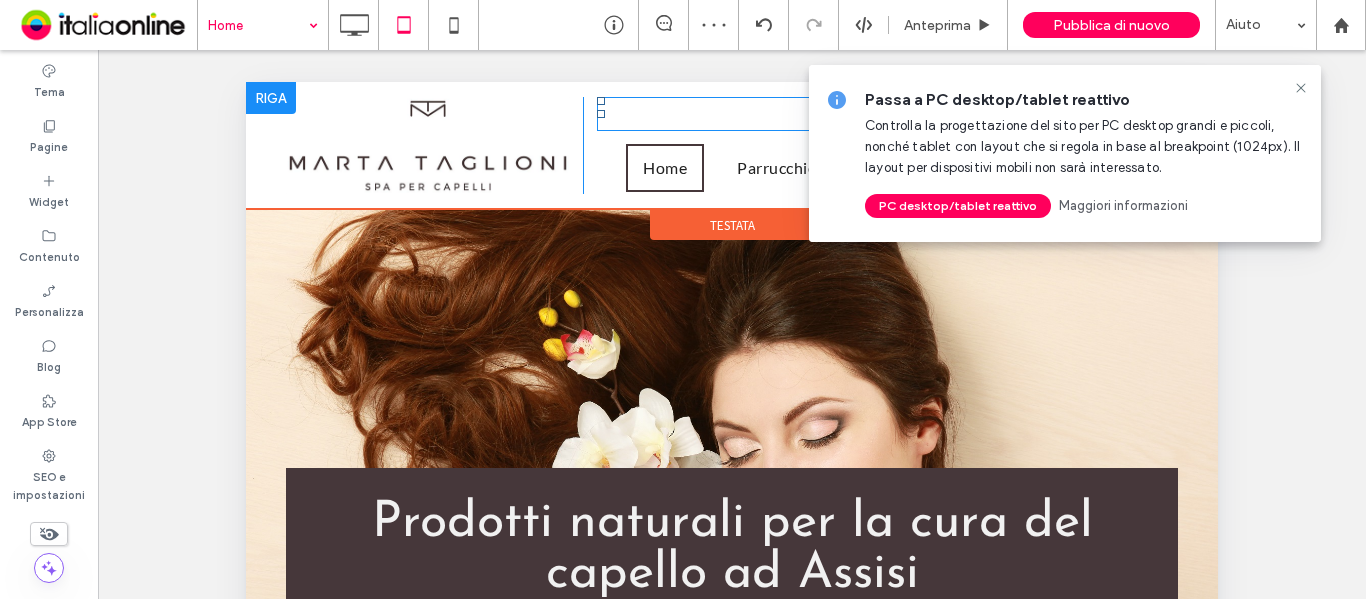 scroll, scrollTop: 0, scrollLeft: 0, axis: both 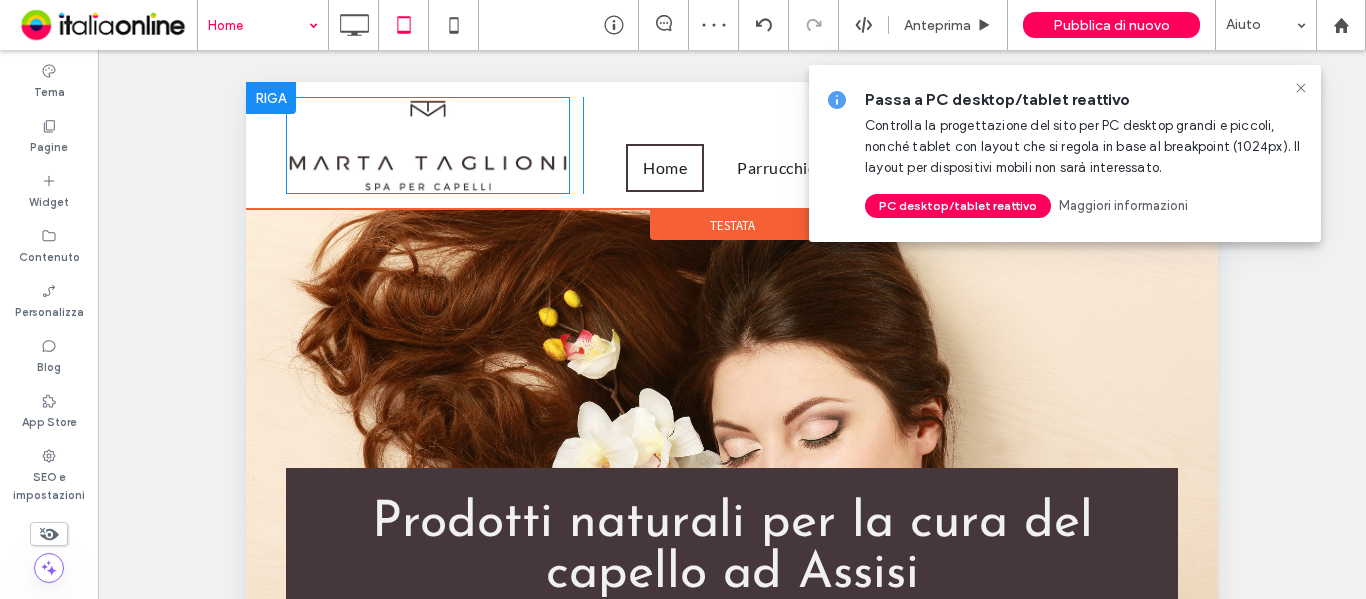 click at bounding box center (428, 145) 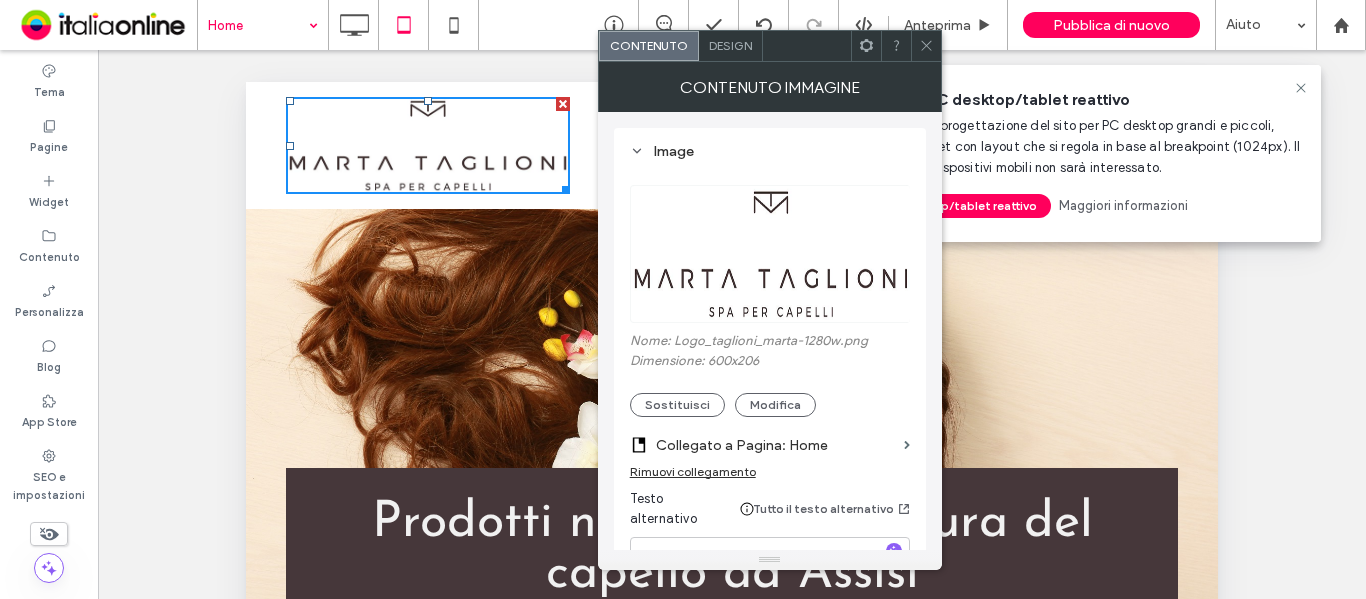 click 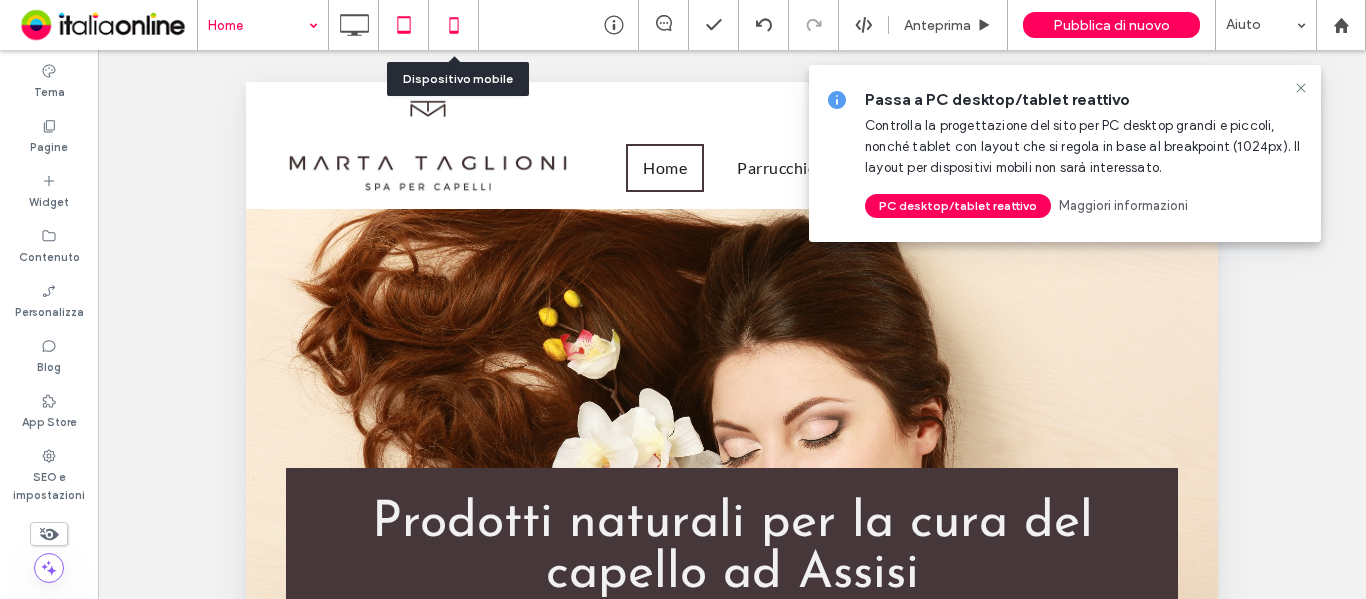 click 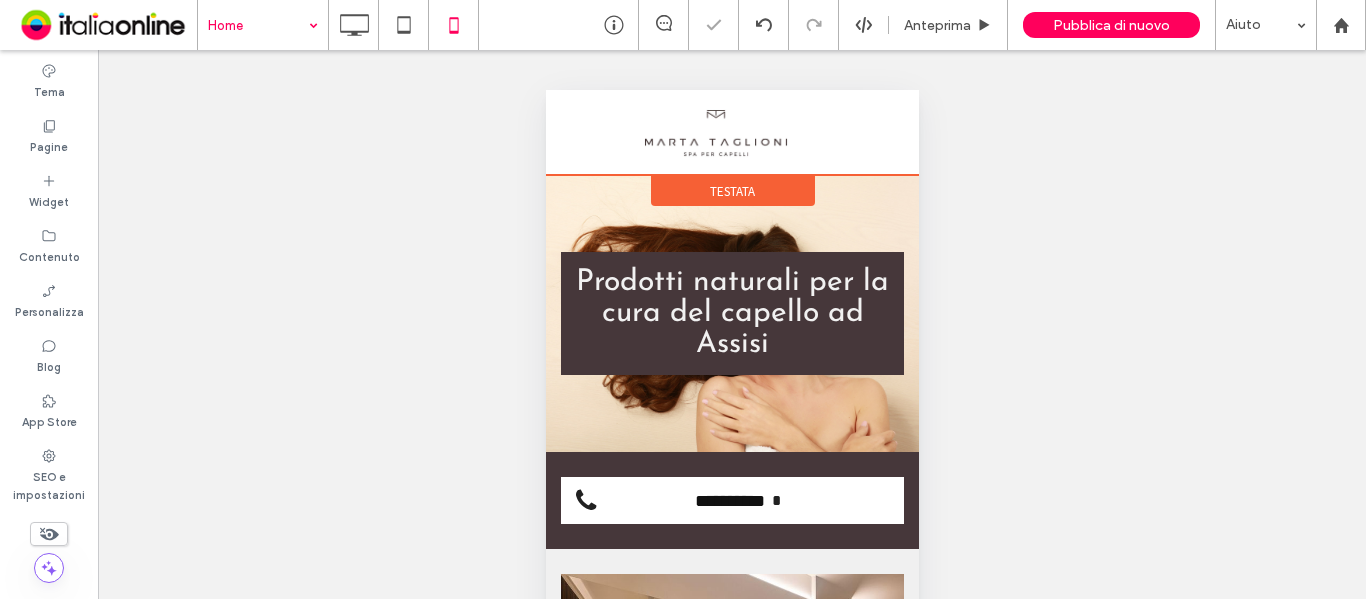 scroll, scrollTop: 0, scrollLeft: 0, axis: both 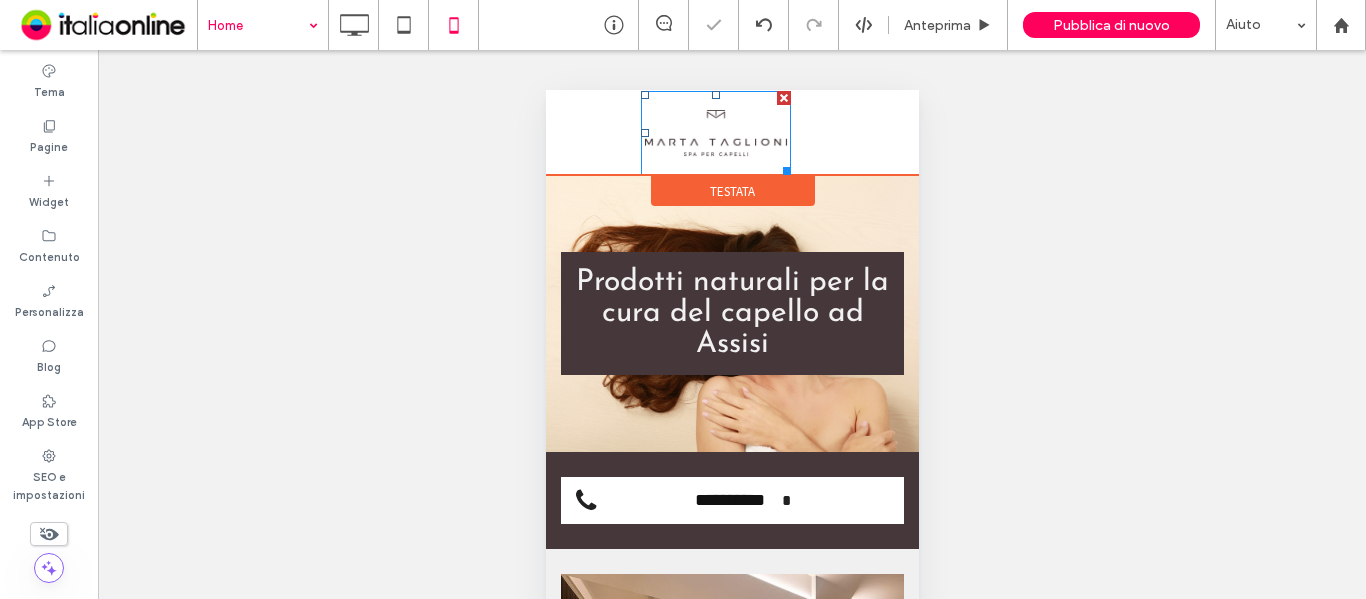 click at bounding box center (715, 133) 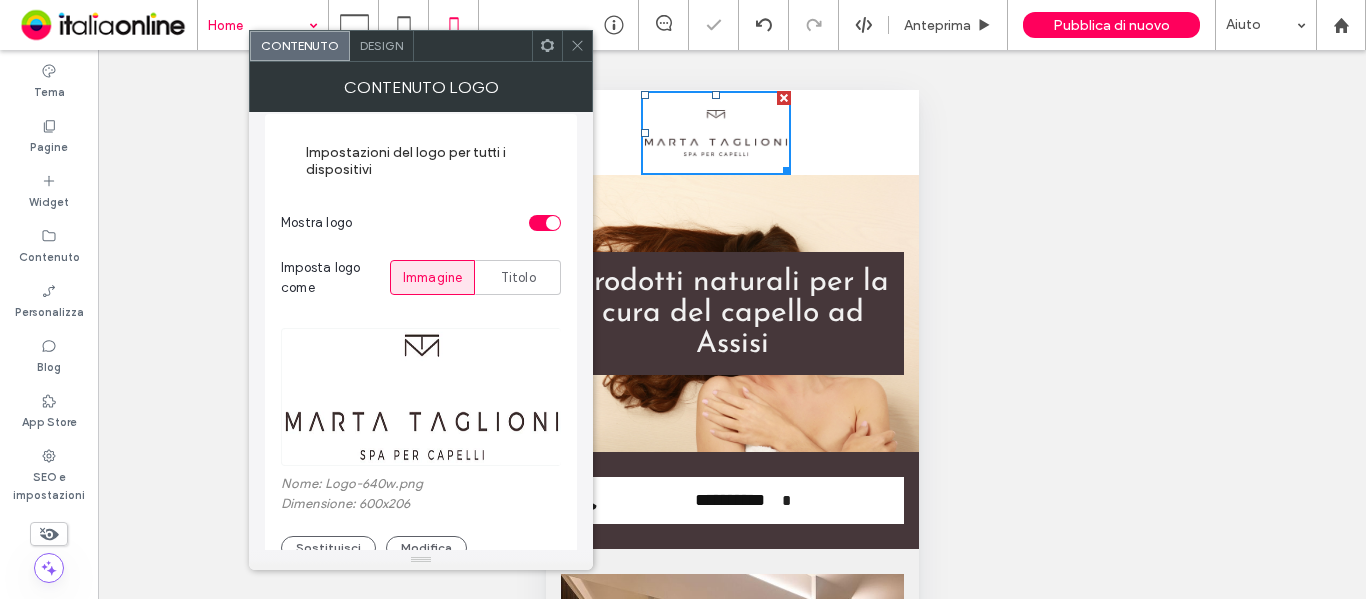 scroll, scrollTop: 220, scrollLeft: 0, axis: vertical 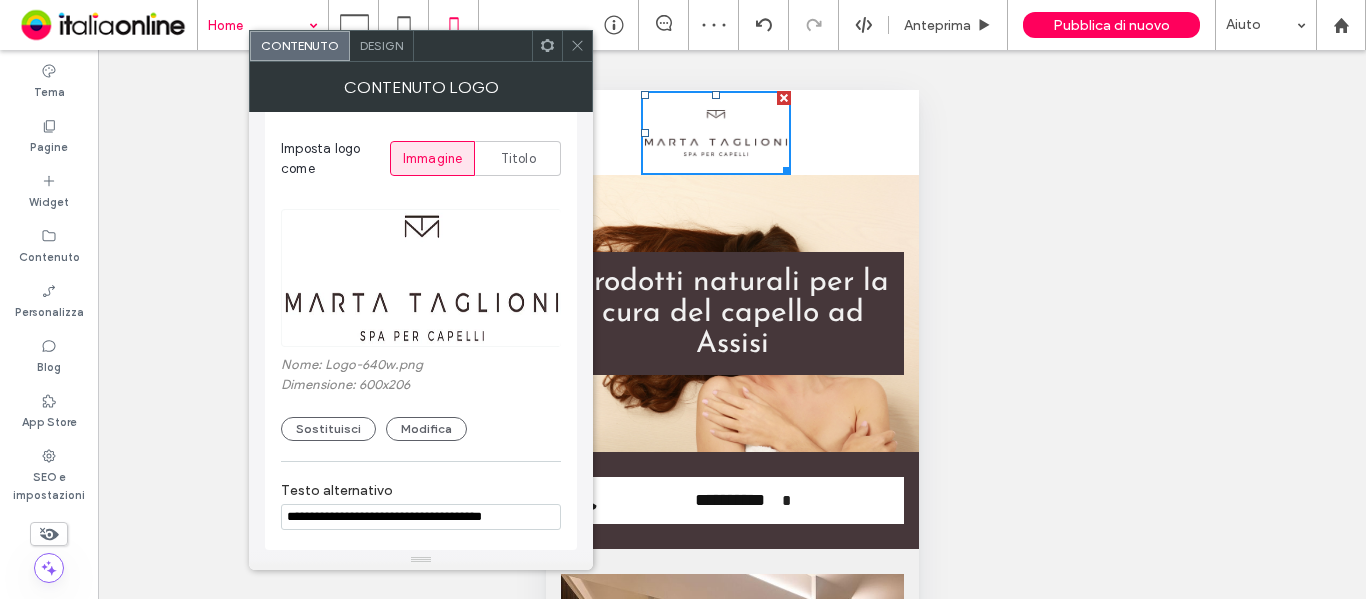 click at bounding box center (422, 278) 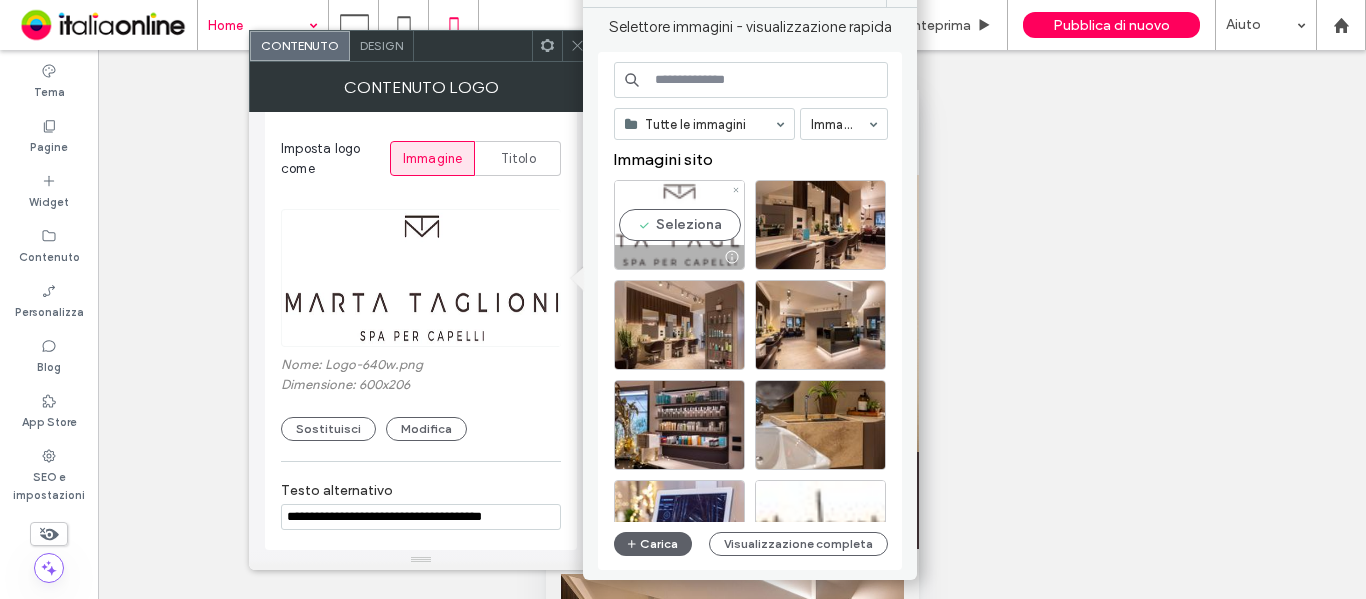 click on "Seleziona" at bounding box center (679, 225) 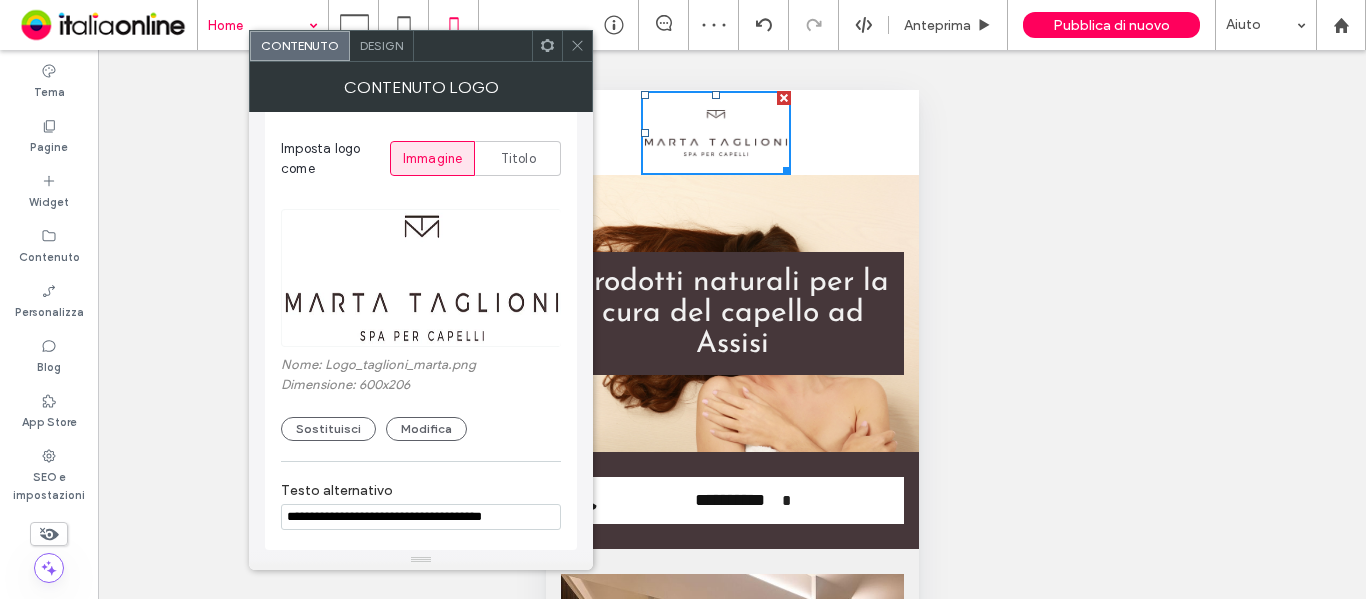 click at bounding box center (577, 46) 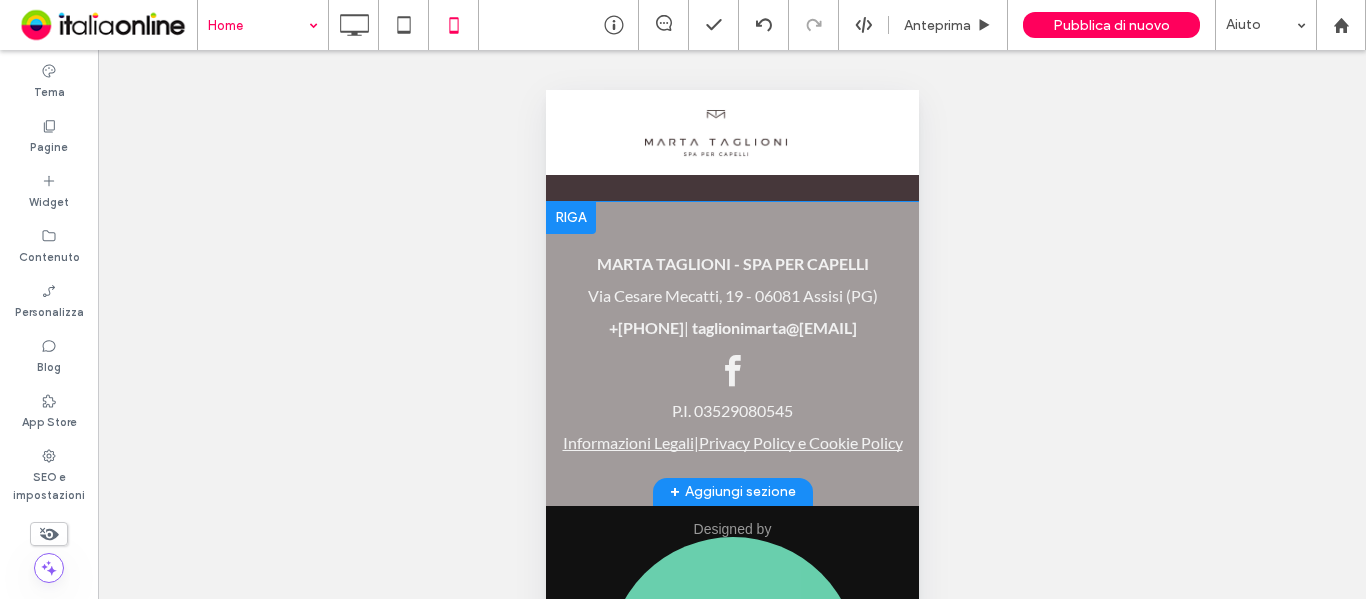 scroll, scrollTop: 3622, scrollLeft: 0, axis: vertical 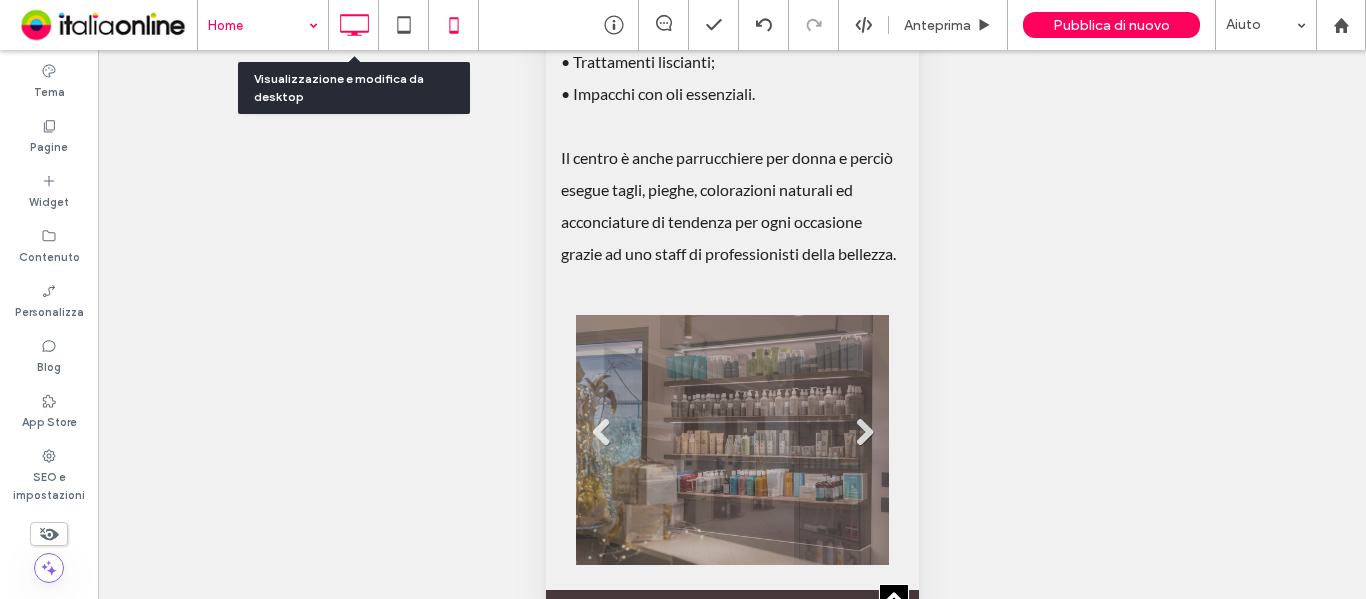 click 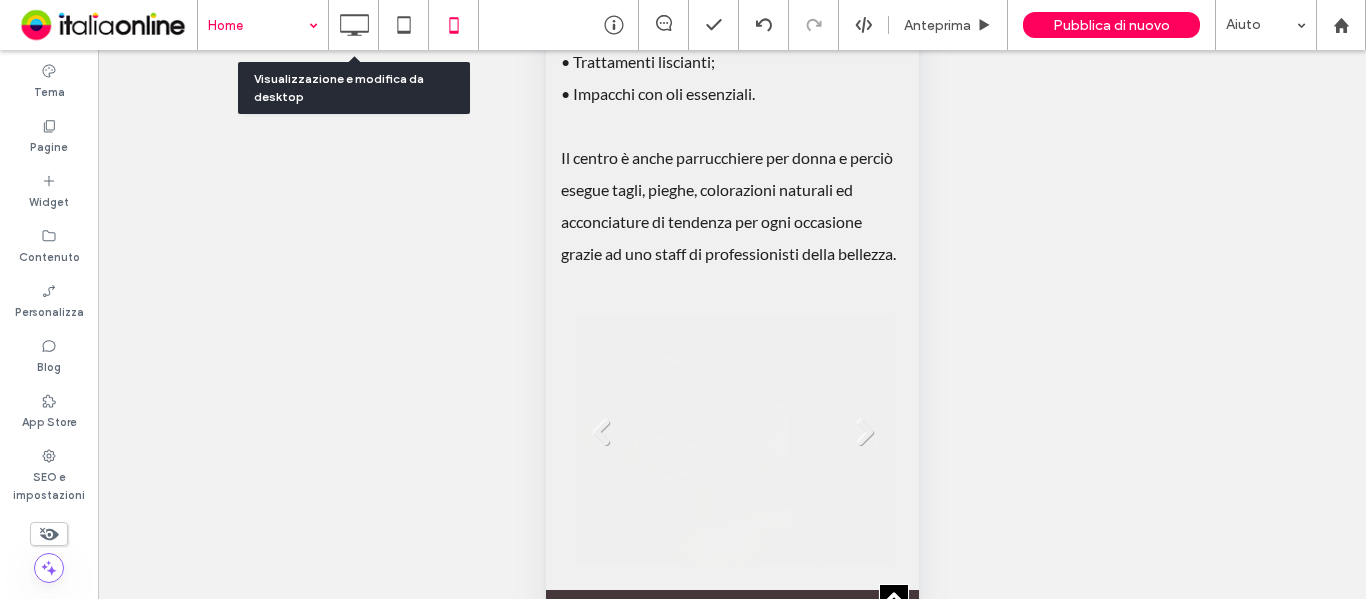 scroll, scrollTop: 0, scrollLeft: 0, axis: both 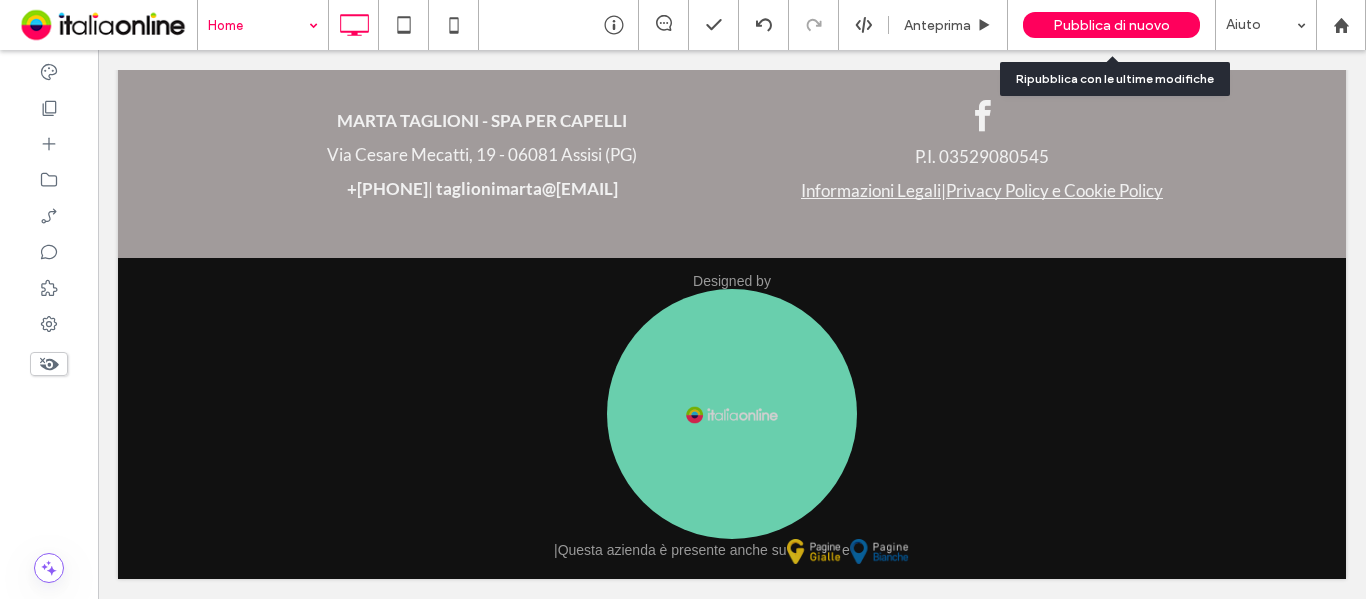 click on "Pubblica di nuovo" at bounding box center (1111, 25) 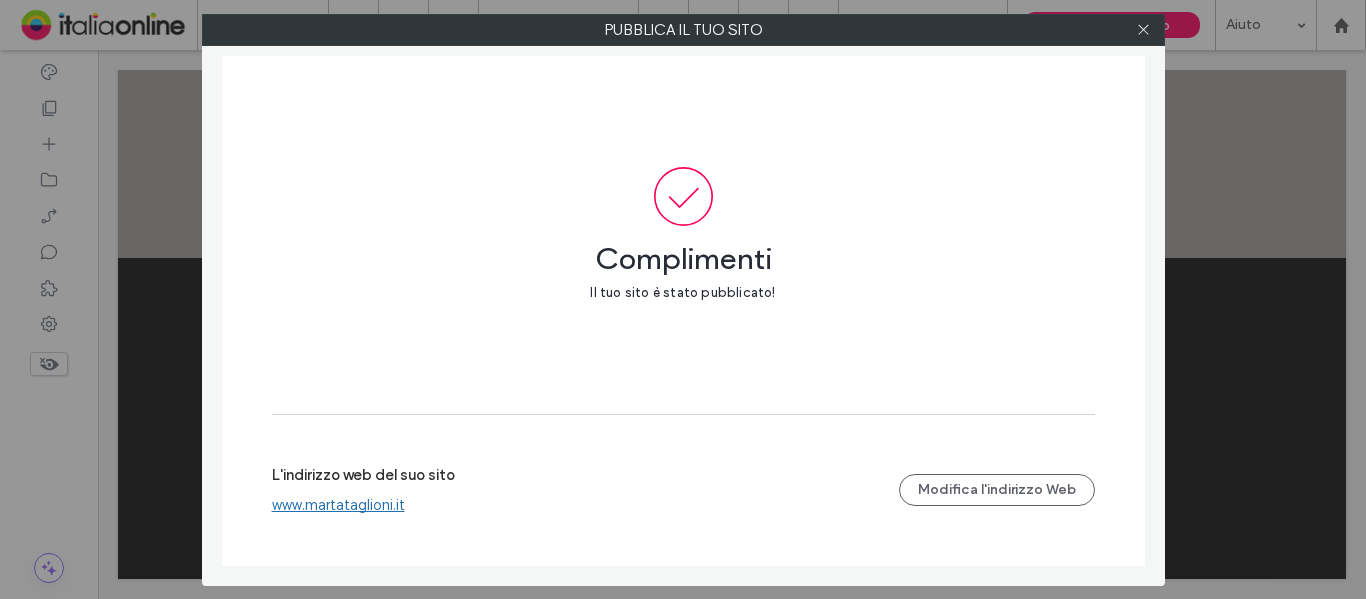 click on "www.martataglioni.it" at bounding box center (338, 505) 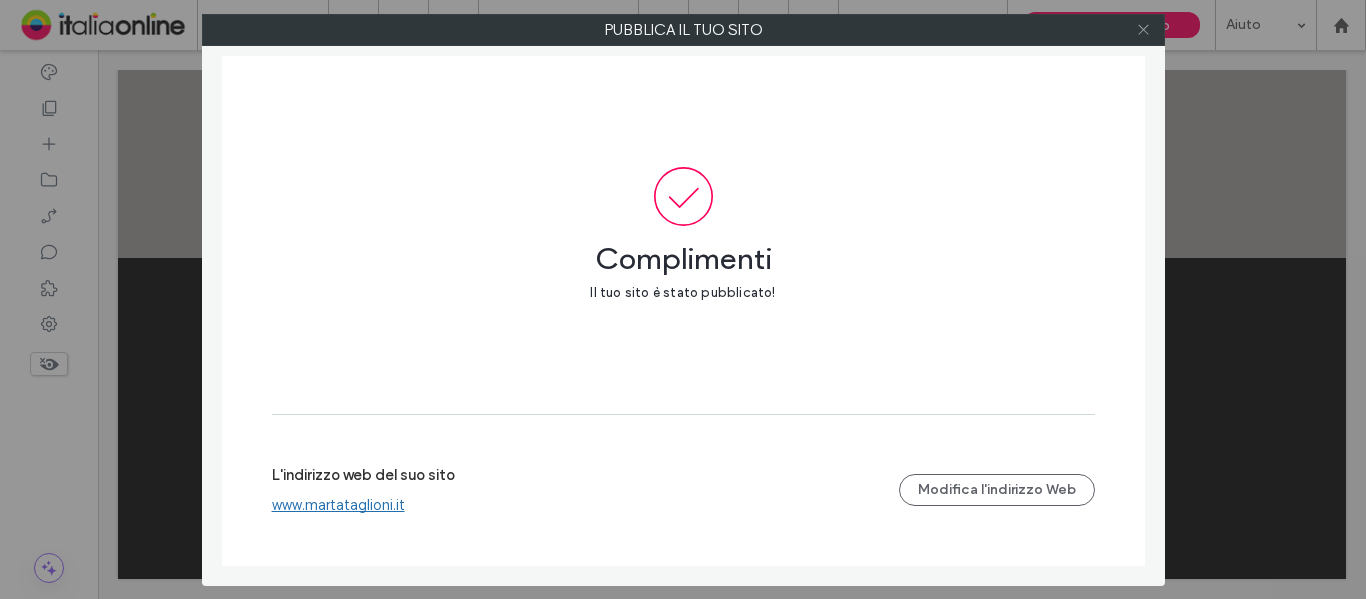click 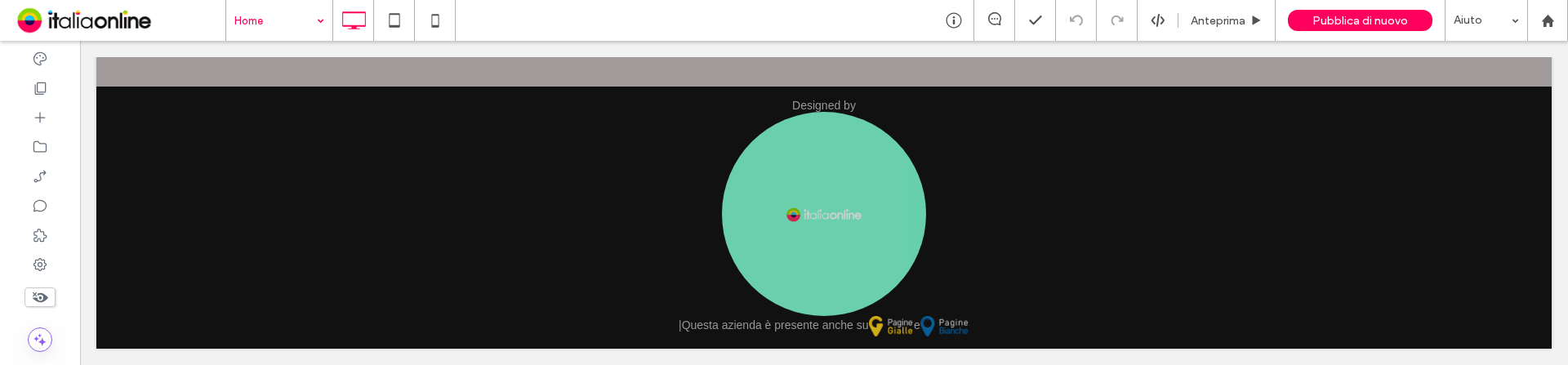 scroll, scrollTop: 2662, scrollLeft: 0, axis: vertical 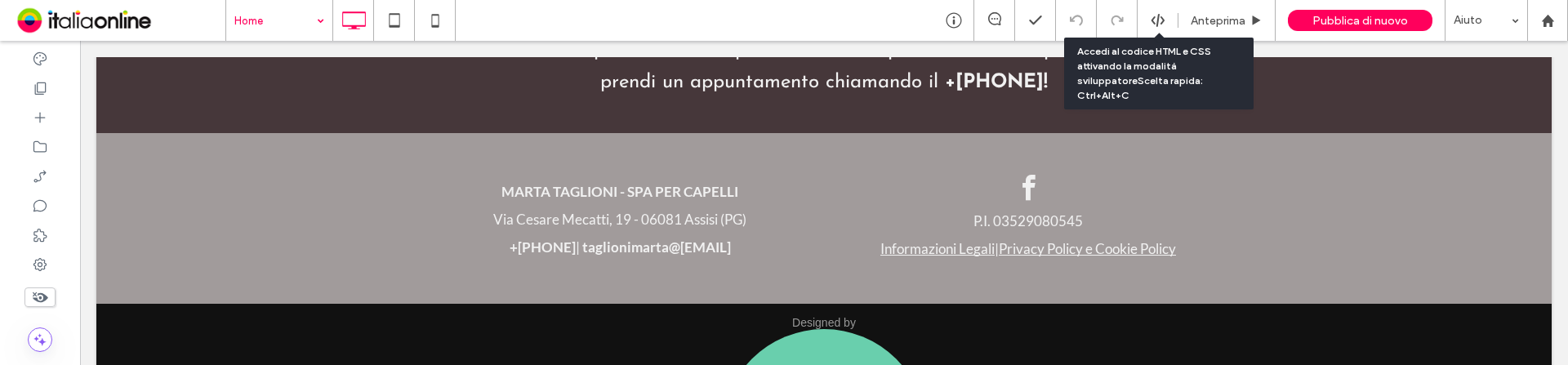drag, startPoint x: 1160, startPoint y: 24, endPoint x: 1170, endPoint y: 89, distance: 65.76473 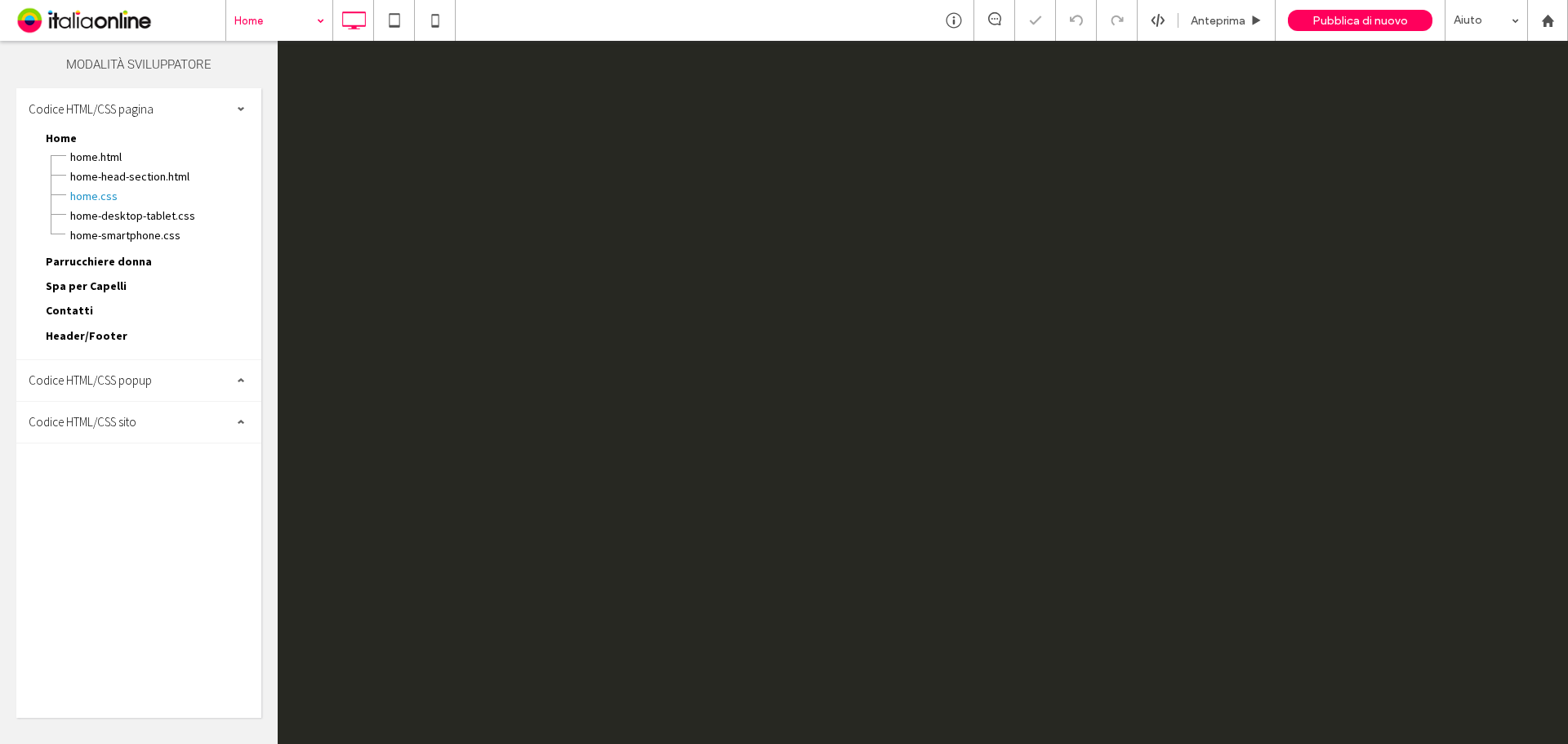 scroll, scrollTop: 0, scrollLeft: 0, axis: both 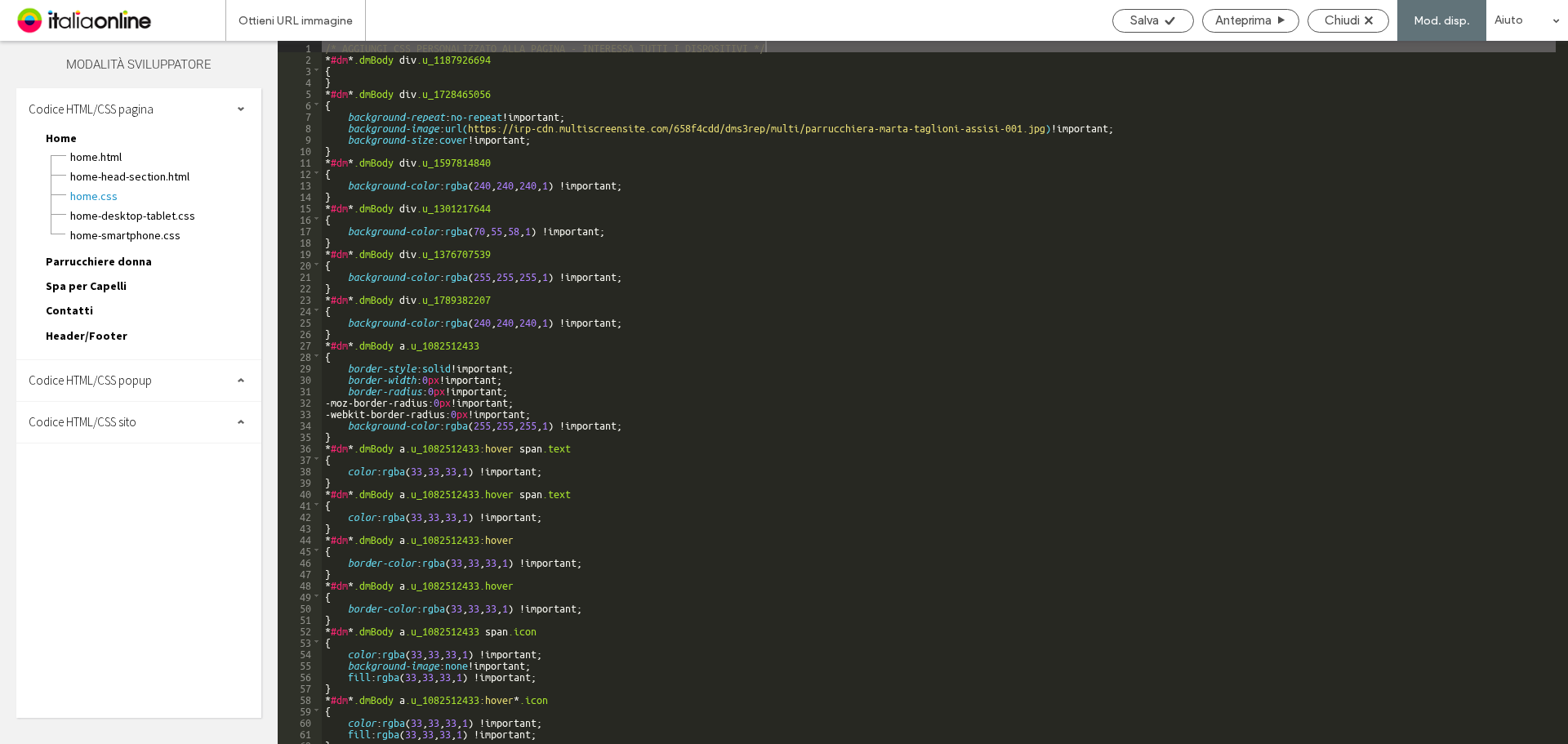 click on "Codice HTML/CSS sito" at bounding box center [139, 422] 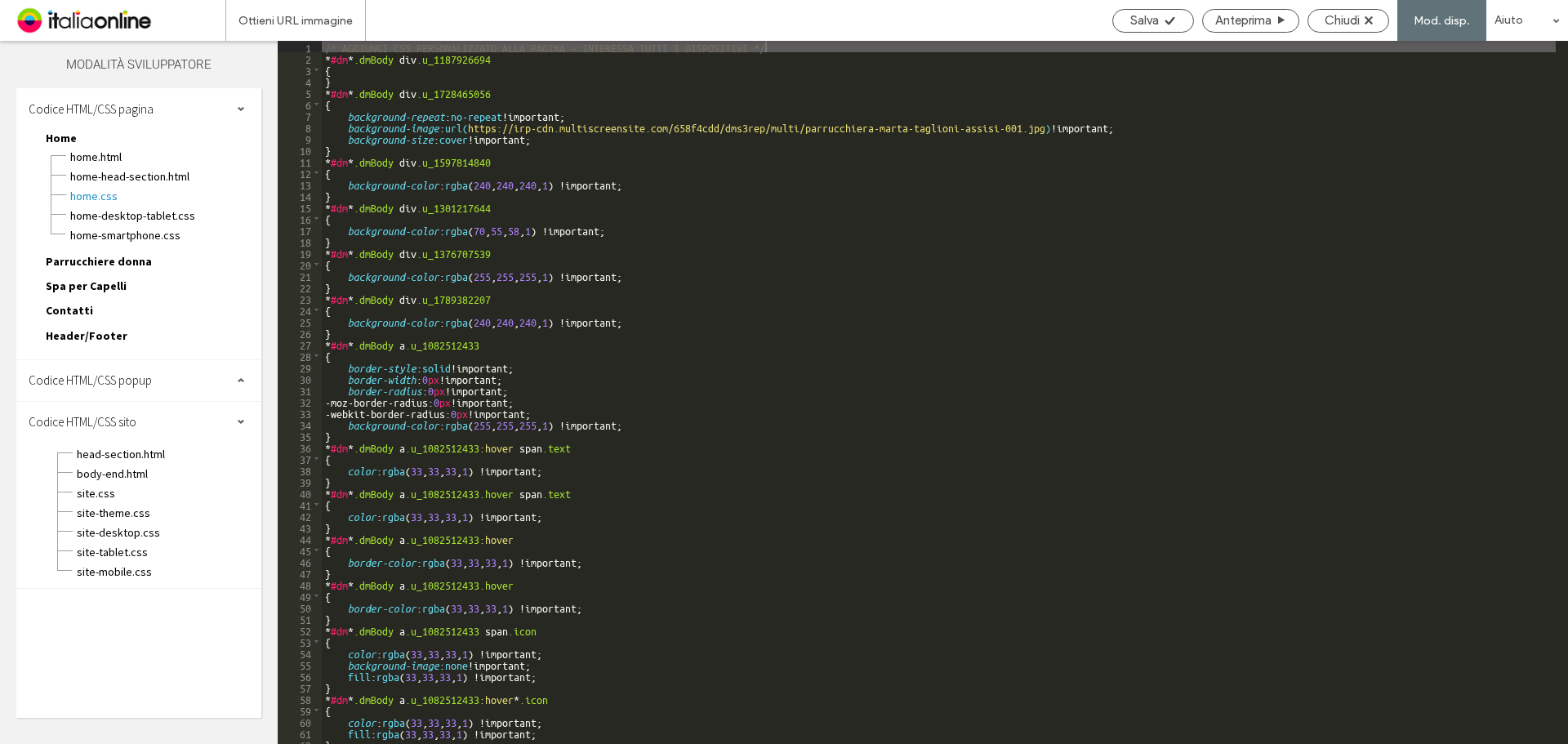 click on "site.css" at bounding box center (168, 492) 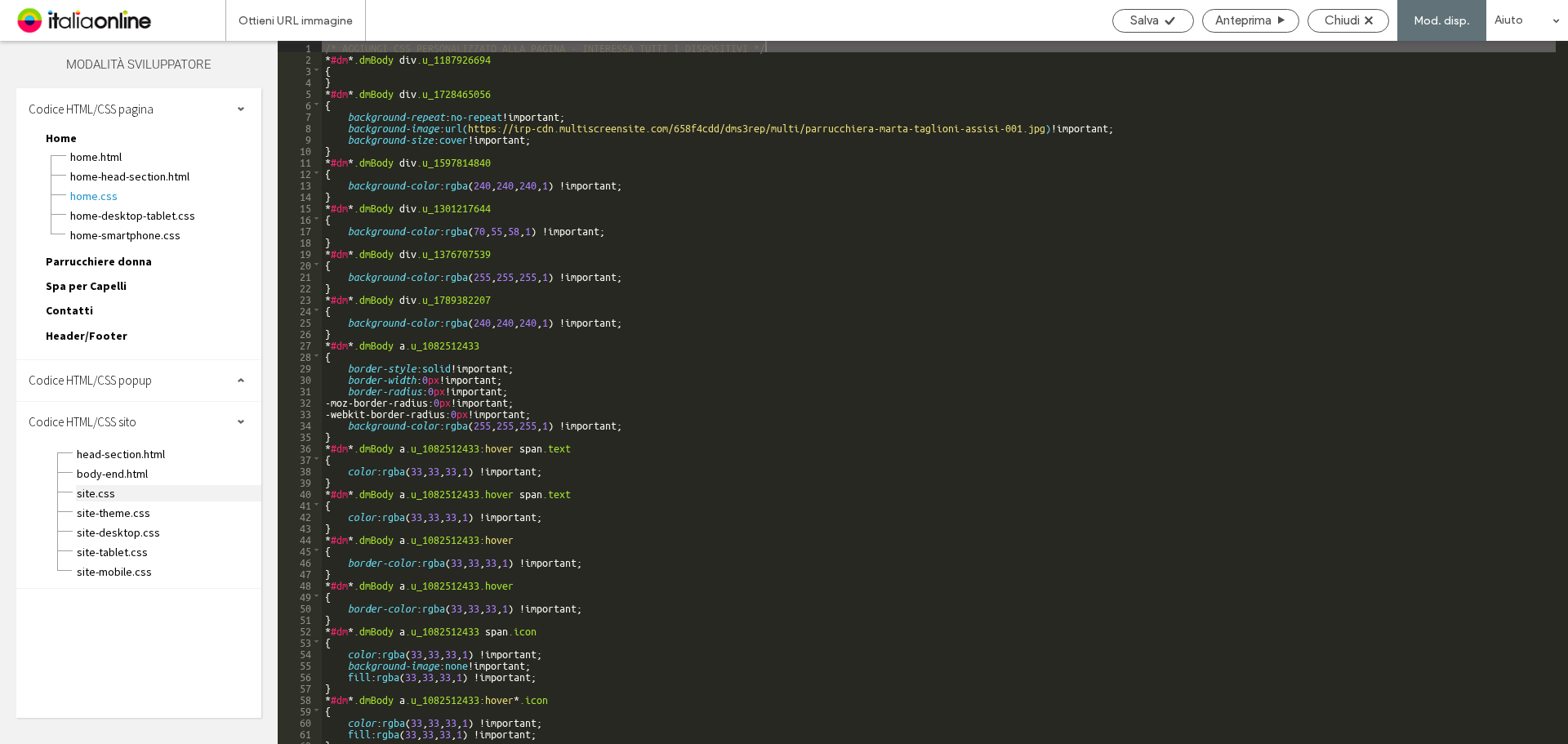 click on "site.css" at bounding box center [168, 493] 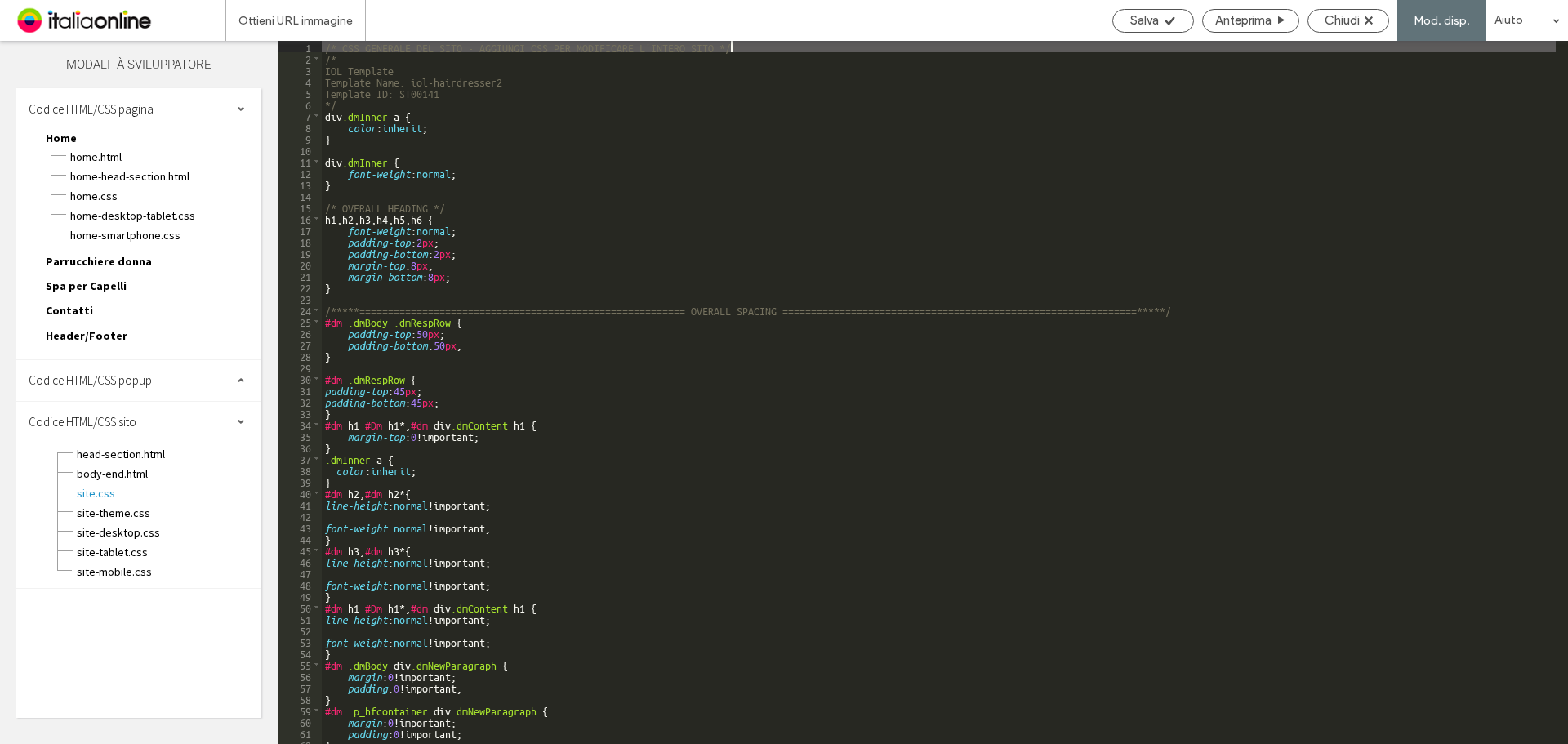click on "/* CSS GENERALE DEL SITO - AGGIUNGI CSS PER MODIFICARE L'INTERO SITO */ /* IOL Template Template Name: iol-hairdresser2 Template ID: ST00141 */ div .dmInner   a   {      color :  inherit ; } div .dmInner   {      font-weight :  normal ; } /* OVERALL HEADING */ h1 ,  h2 ,  h3 ,  h4 ,  h5 ,  h6   {      font-weight :  normal ;      padding-top :  2 px ;      padding-bottom :  2 px ;      margin-top :  8 px ;      margin-bottom :  8 px ; } /*****========================================================= OVERALL SPACING ==============================================================*****/ #dm   .dmBody   .dmRespRow   {      padding-top :  50 px ;      padding-bottom :  50 px ; } #dm   .dmRespRow   { padding-top  :  45 px ; padding-bottom  :  45 px ; } #dm   h1   #Dm   h1  *,  #dm   div .dmContent   h1   {        margin-top :  0  !important; } .dmInner   a   {    color : inherit ; } #dm   h2 ,  #dm   h2  *  {   line-height :  normal  !important; font-weight : normal  !important; } #dm   h3 ,  #dm   h3  *  {   :  : }" at bounding box center [938, 403] 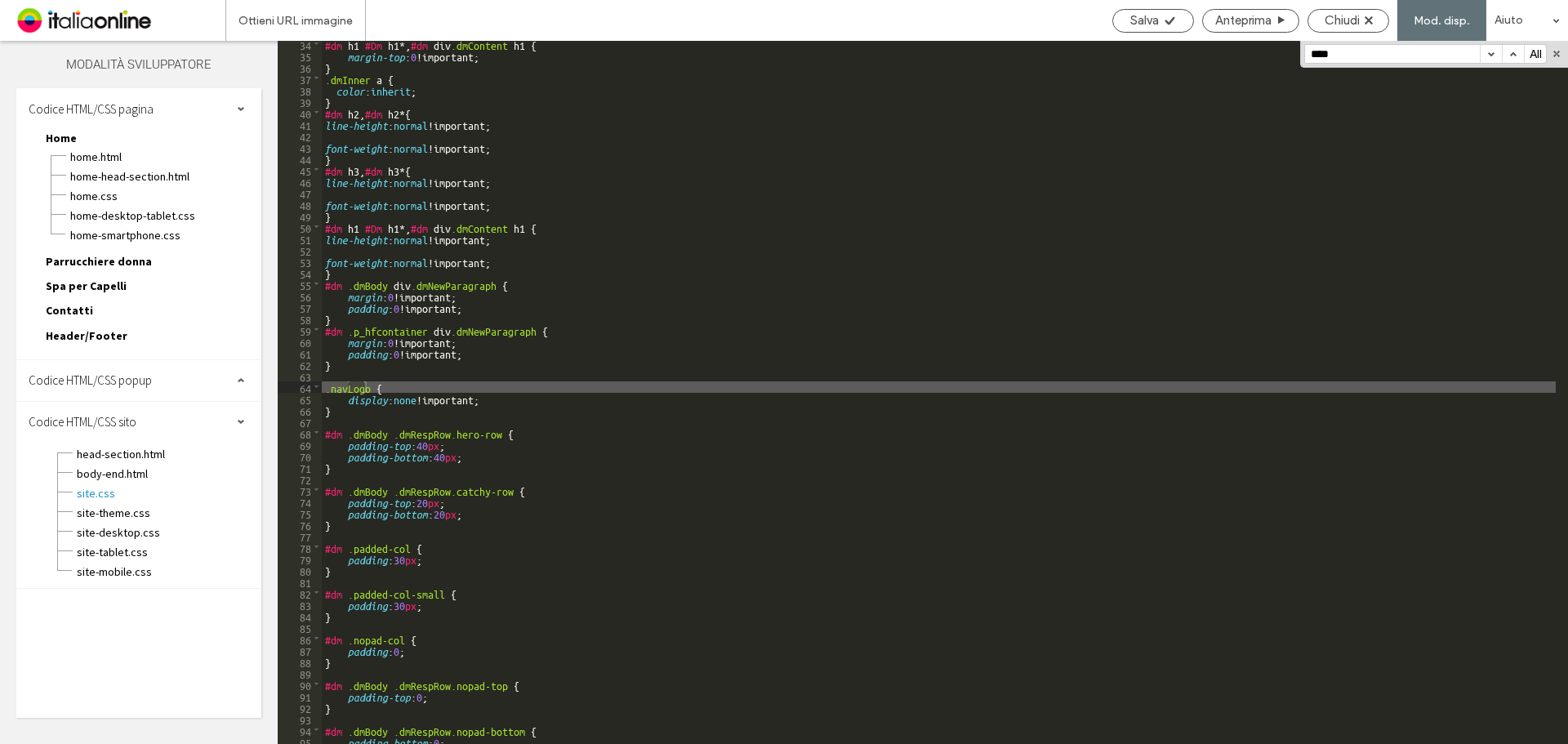 scroll, scrollTop: 381, scrollLeft: 0, axis: vertical 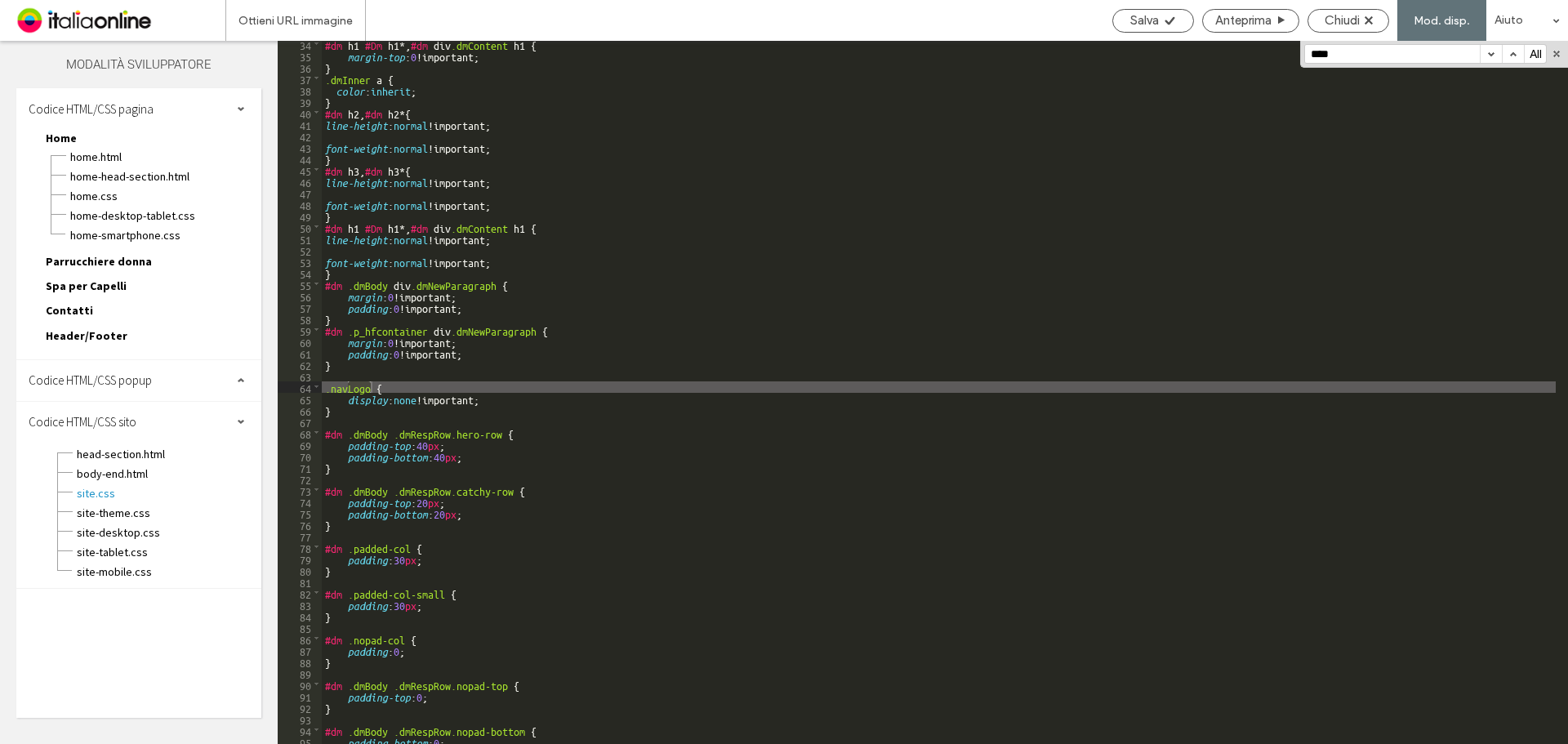 type on "****" 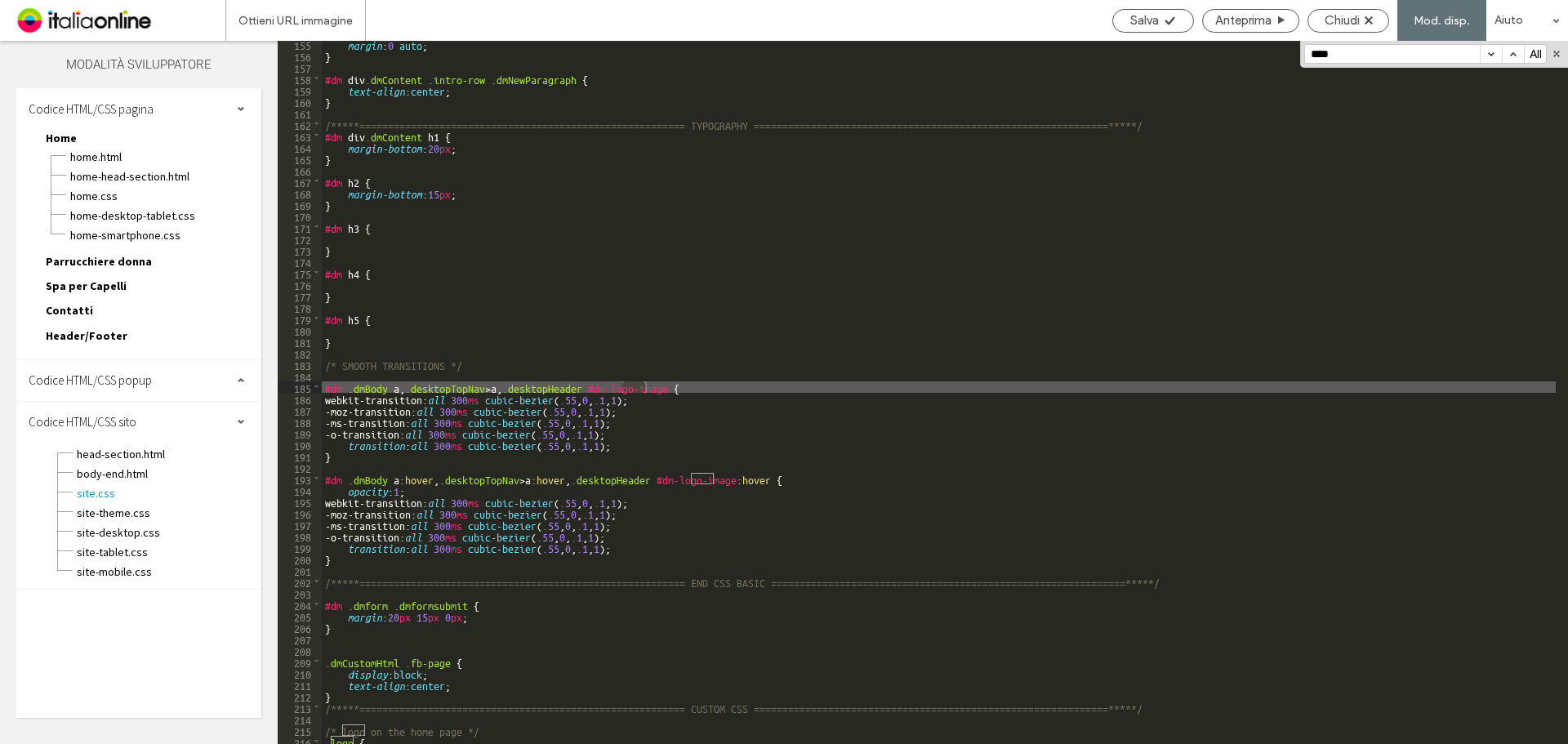 scroll, scrollTop: 1764, scrollLeft: 0, axis: vertical 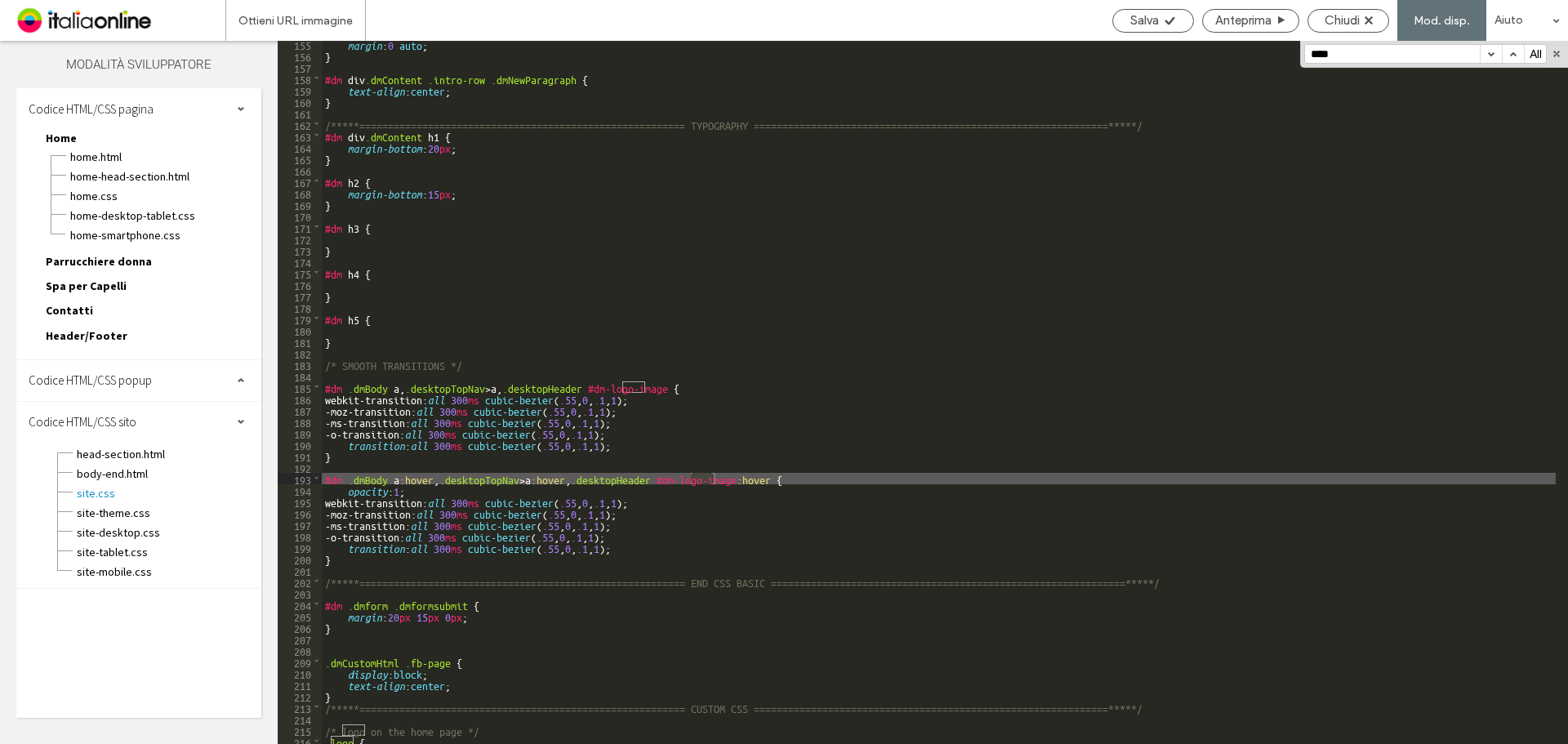click at bounding box center [1490, 54] 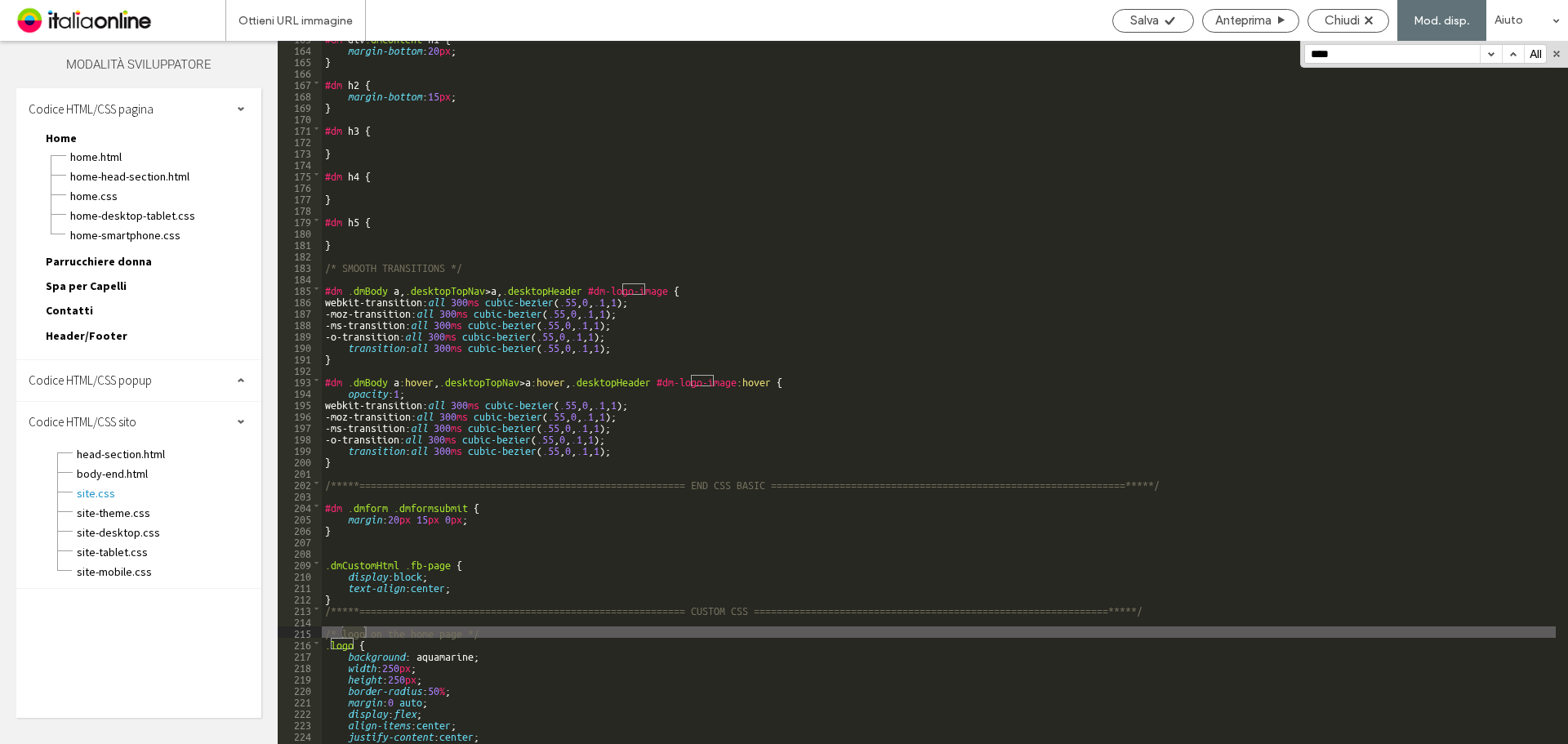 scroll, scrollTop: 1869, scrollLeft: 0, axis: vertical 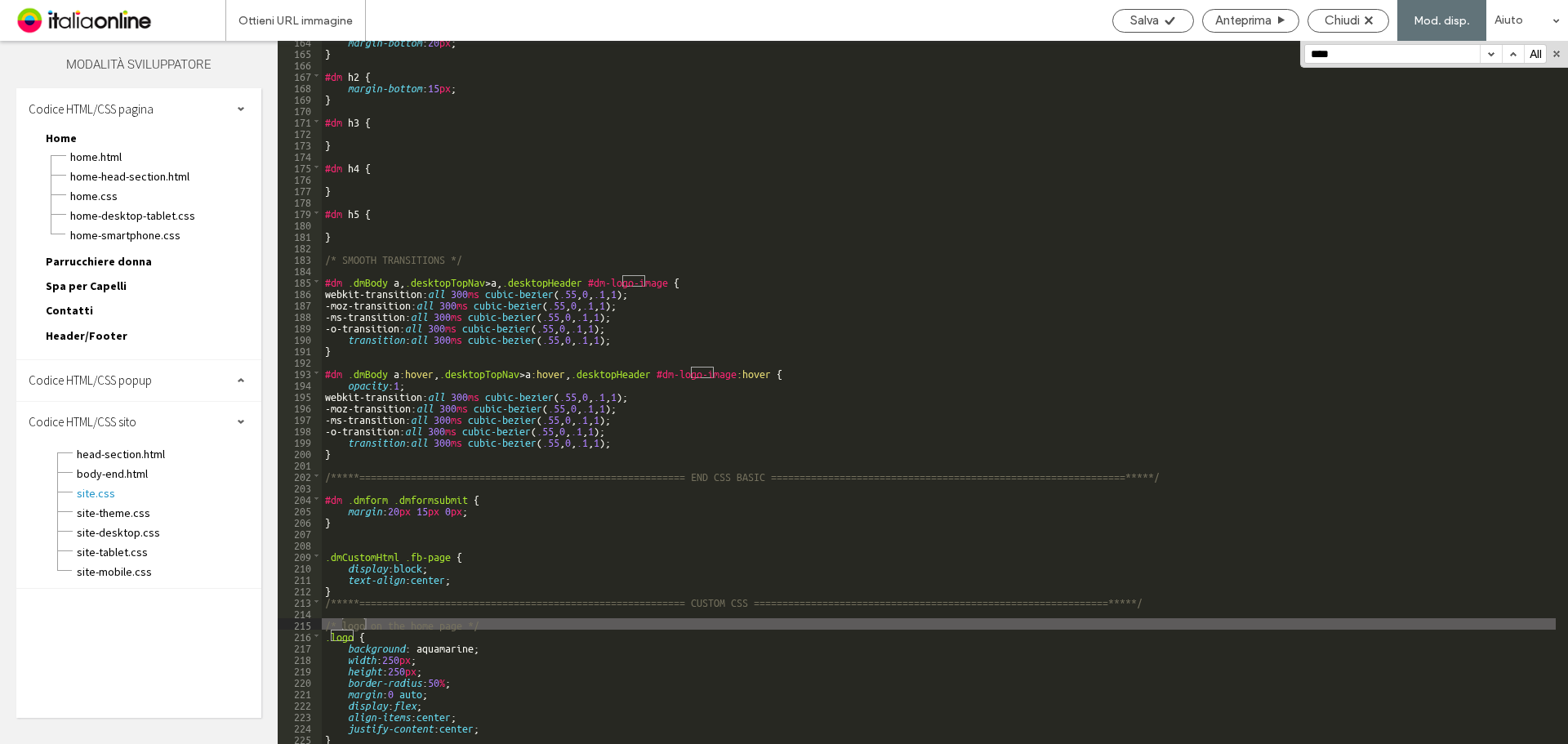 click on "margin-bottom :  20 px ; } #dm   h2   {      margin-bottom :  15 px ; } #dm   h3   { } #dm   h4   { } #dm   h5   { } /* SMOOTH TRANSITIONS */ #dm   .dmBody   a , .desktopTopNav  >  a , .desktopHeader   #dm-logo-image   {     webkit-transition:  all   300 ms   cubic-bezier ( .55 , 0 , .1 , 1 );     -moz-transition:  all   300 ms   cubic-bezier ( .55 , 0 , .1 , 1 );     -ms-transition:  all   300 ms   cubic-bezier ( .55 , 0 , .1 , 1 );     -o-transition:  all   300 ms   cubic-bezier ( .55 , 0 , .1 , 1 );      transition :  all   300 ms   cubic-bezier ( .55 , 0 , .1 , 1 ); } #dm   .dmBody   a :hover , .desktopTopNav  >  a :hover , .desktopHeader   #dm-logo-image :hover   {      opacity :  1 ;     webkit-transition:  all   300 ms   cubic-bezier ( .55 , 0 , .1 , 1 );     -moz-transition:  all   300 ms   cubic-bezier ( .55 , 0 , .1 , 1 );     -ms-transition:  all   300 ms   cubic-bezier ( .55 , 0 , .1 , 1 );     -o-transition:  all   300 ms   cubic-bezier ( .55 , 0 , .1 , 1 );      transition :  all   300 ms" at bounding box center (938, 398) 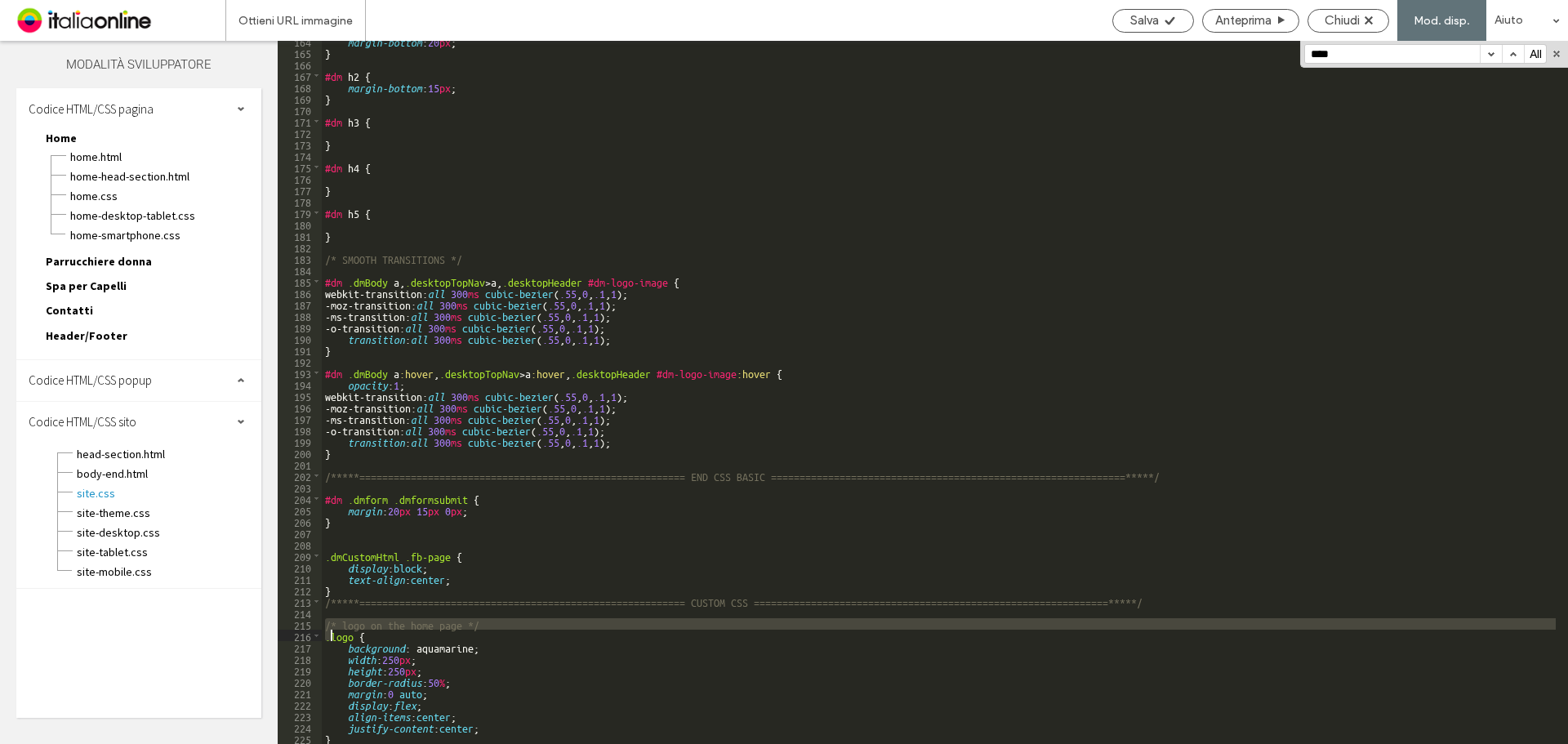 drag, startPoint x: 324, startPoint y: 623, endPoint x: 332, endPoint y: 630, distance: 10.630146 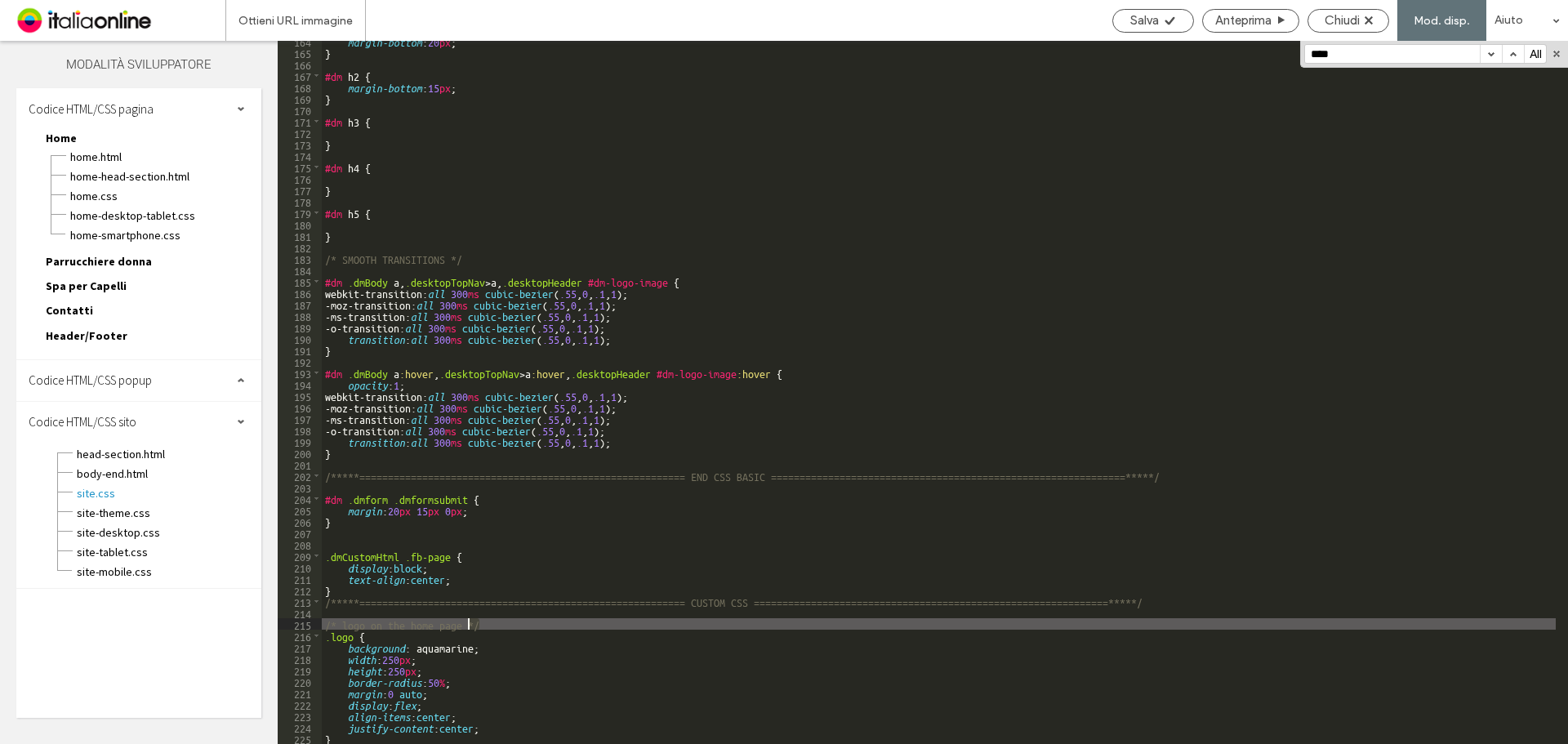 drag, startPoint x: 497, startPoint y: 625, endPoint x: 469, endPoint y: 626, distance: 28.017851 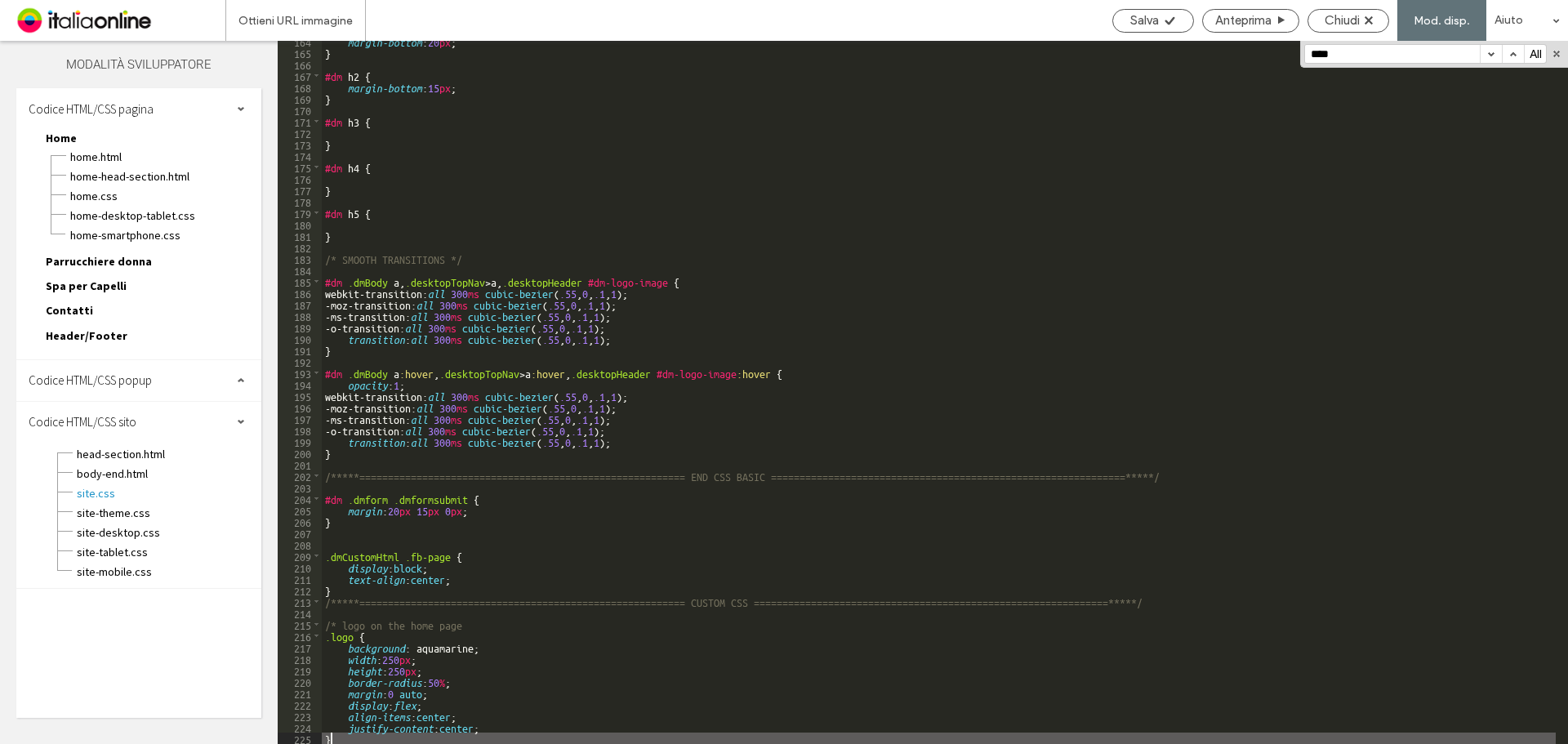 click on "margin-bottom :  20 px ; } #dm   h2   {      margin-bottom :  15 px ; } #dm   h3   { } #dm   h4   { } #dm   h5   { } /* SMOOTH TRANSITIONS */ #dm   .dmBody   a , .desktopTopNav  >  a , .desktopHeader   #dm-logo-image   {     webkit-transition:  all   300 ms   cubic-bezier ( .55 , 0 , .1 , 1 );     -moz-transition:  all   300 ms   cubic-bezier ( .55 , 0 , .1 , 1 );     -ms-transition:  all   300 ms   cubic-bezier ( .55 , 0 , .1 , 1 );     -o-transition:  all   300 ms   cubic-bezier ( .55 , 0 , .1 , 1 );      transition :  all   300 ms   cubic-bezier ( .55 , 0 , .1 , 1 ); } #dm   .dmBody   a :hover , .desktopTopNav  >  a :hover , .desktopHeader   #dm-logo-image :hover   {      opacity :  1 ;     webkit-transition:  all   300 ms   cubic-bezier ( .55 , 0 , .1 , 1 );     -moz-transition:  all   300 ms   cubic-bezier ( .55 , 0 , .1 , 1 );     -ms-transition:  all   300 ms   cubic-bezier ( .55 , 0 , .1 , 1 );     -o-transition:  all   300 ms   cubic-bezier ( .55 , 0 , .1 , 1 );      transition :  all   300 ms" at bounding box center [938, 398] 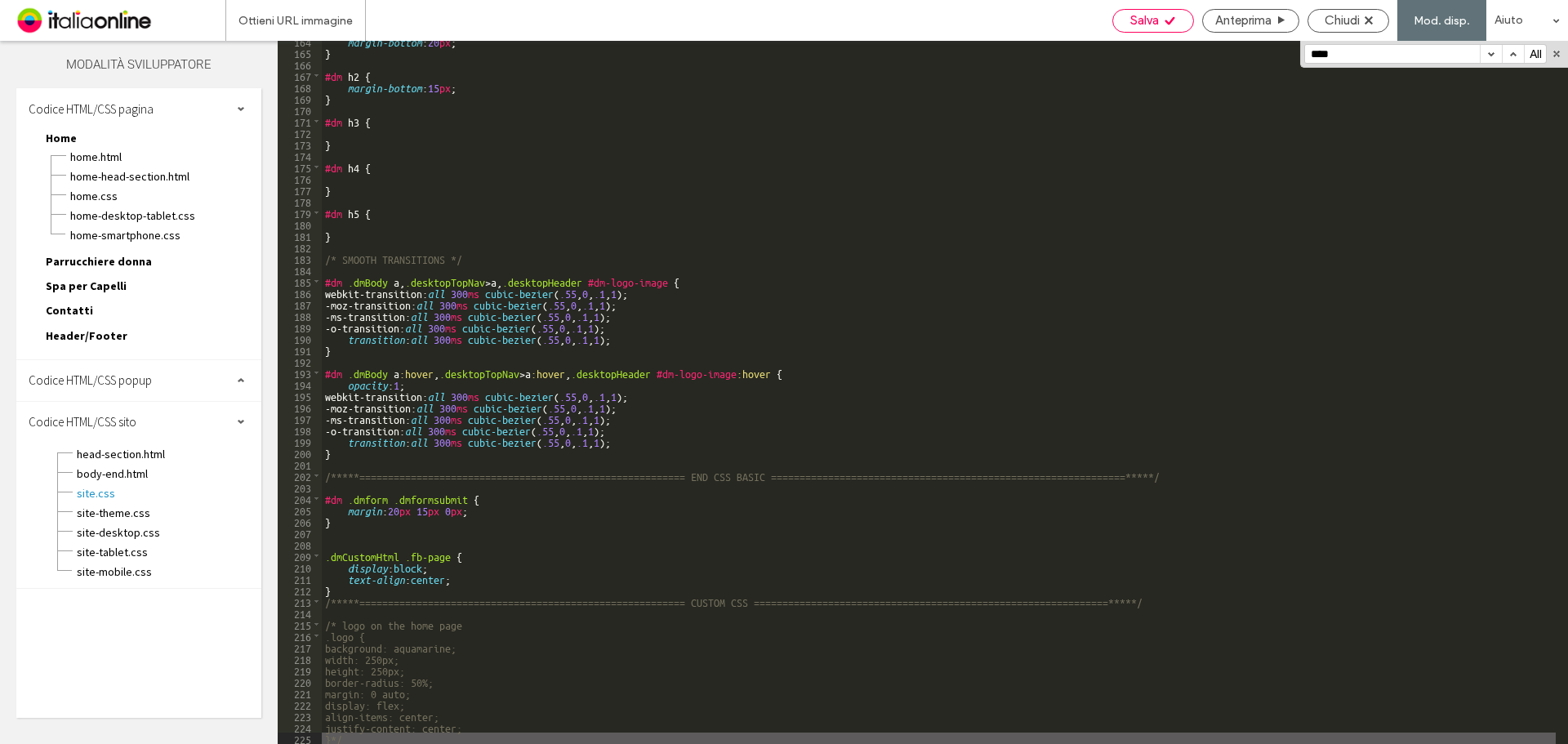 click on "Salva" at bounding box center (1153, 20) 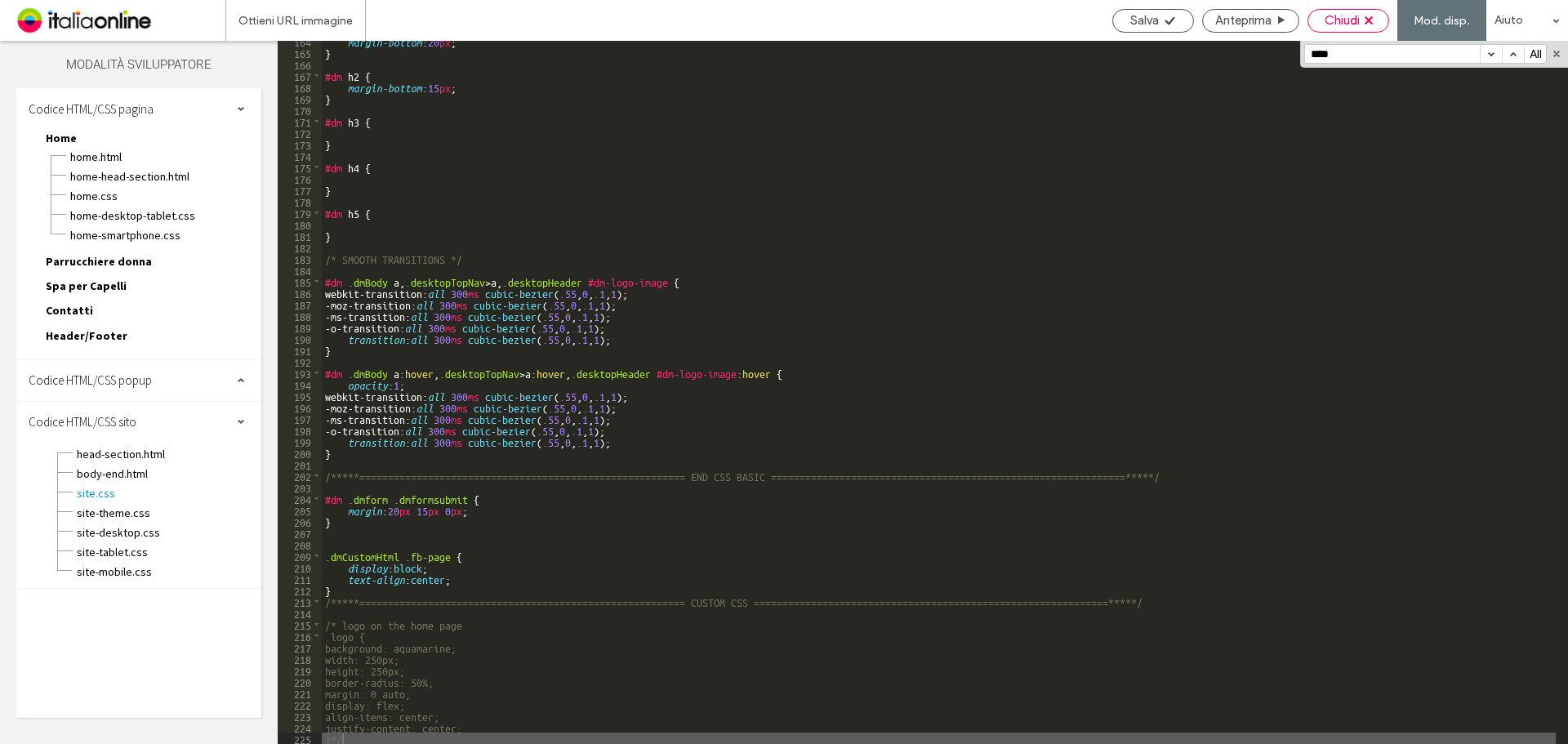 click on "Chiudi" at bounding box center [1342, 20] 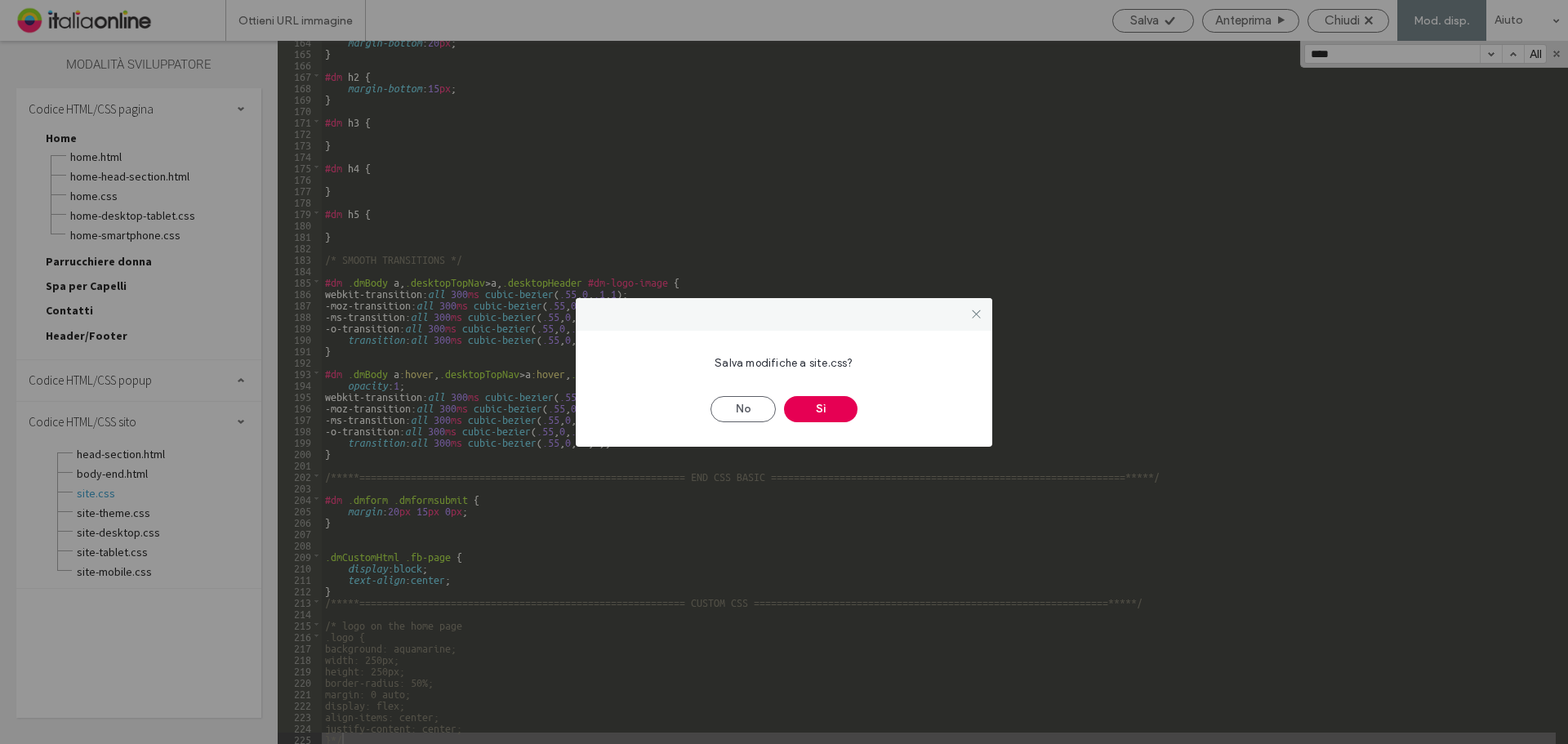 click on "Sì" at bounding box center [821, 409] 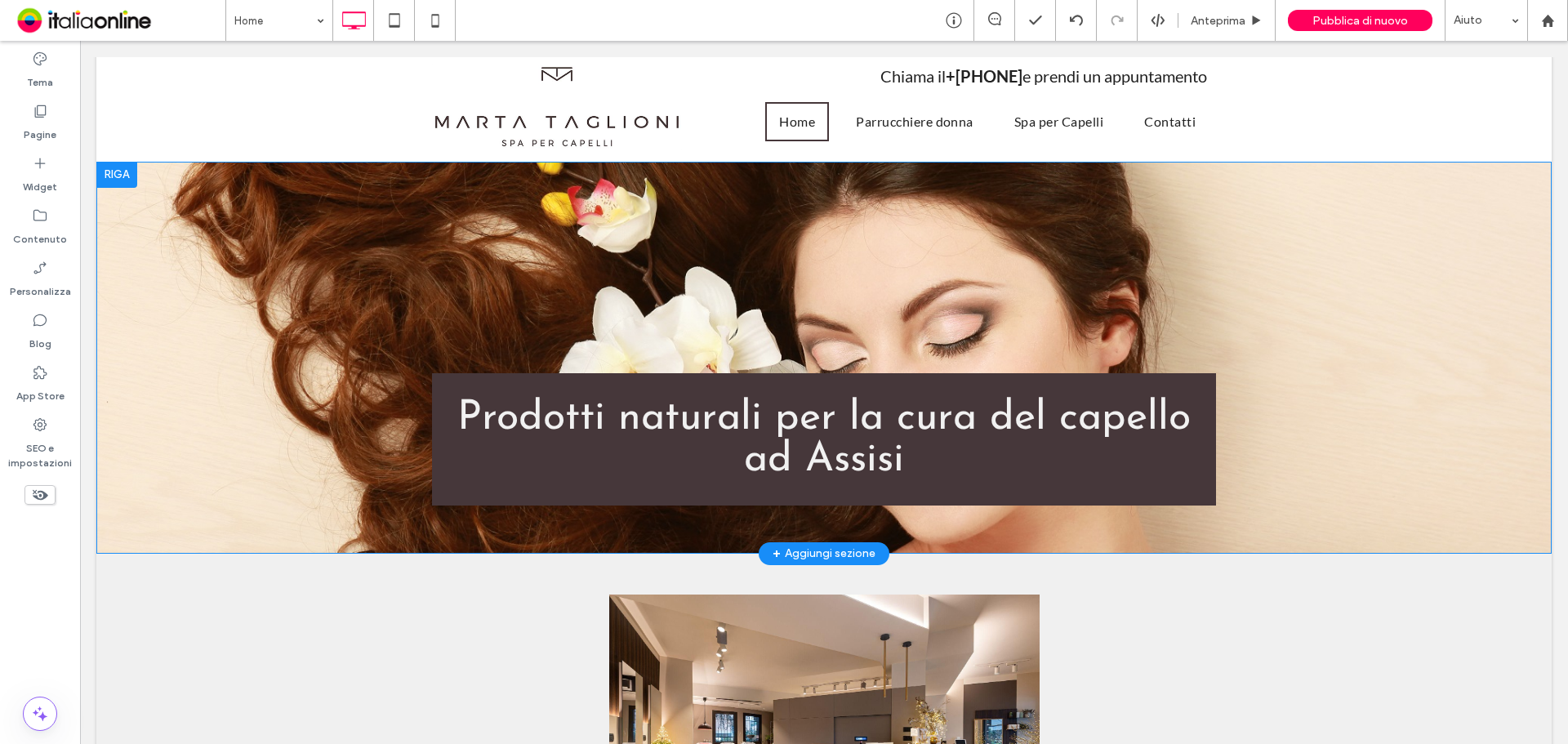 scroll, scrollTop: 0, scrollLeft: 0, axis: both 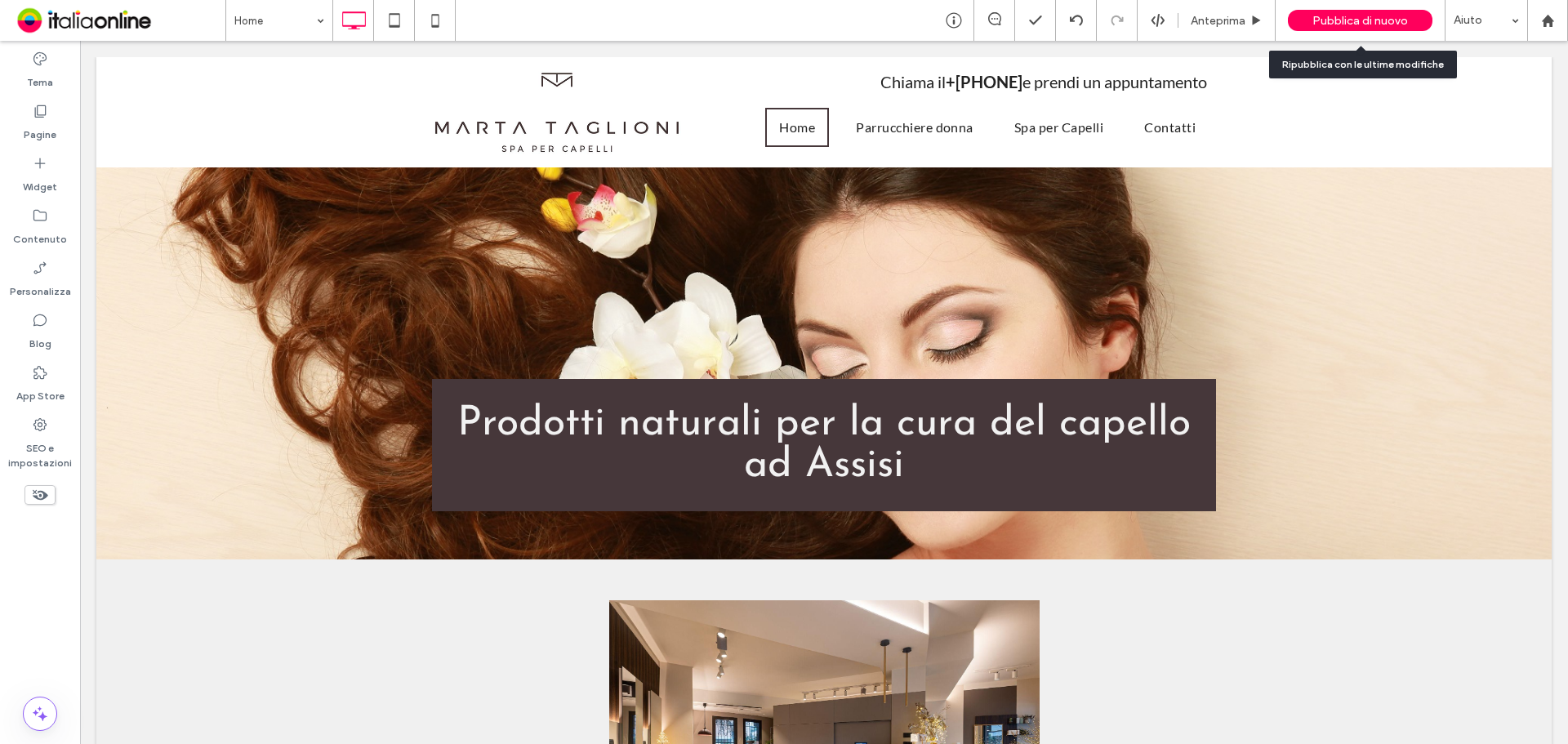 click on "Pubblica di nuovo" at bounding box center (1360, 20) 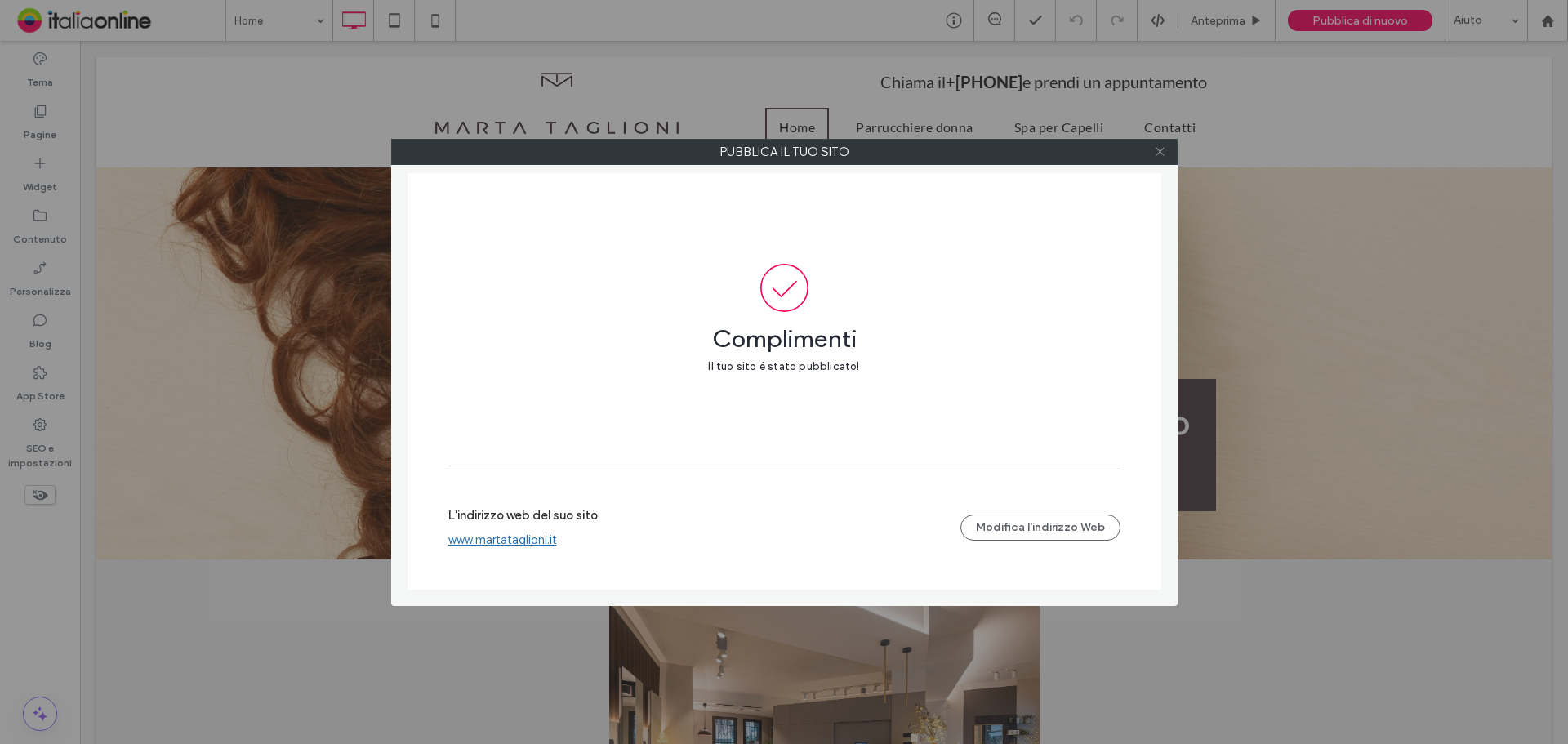 click at bounding box center [1160, 152] 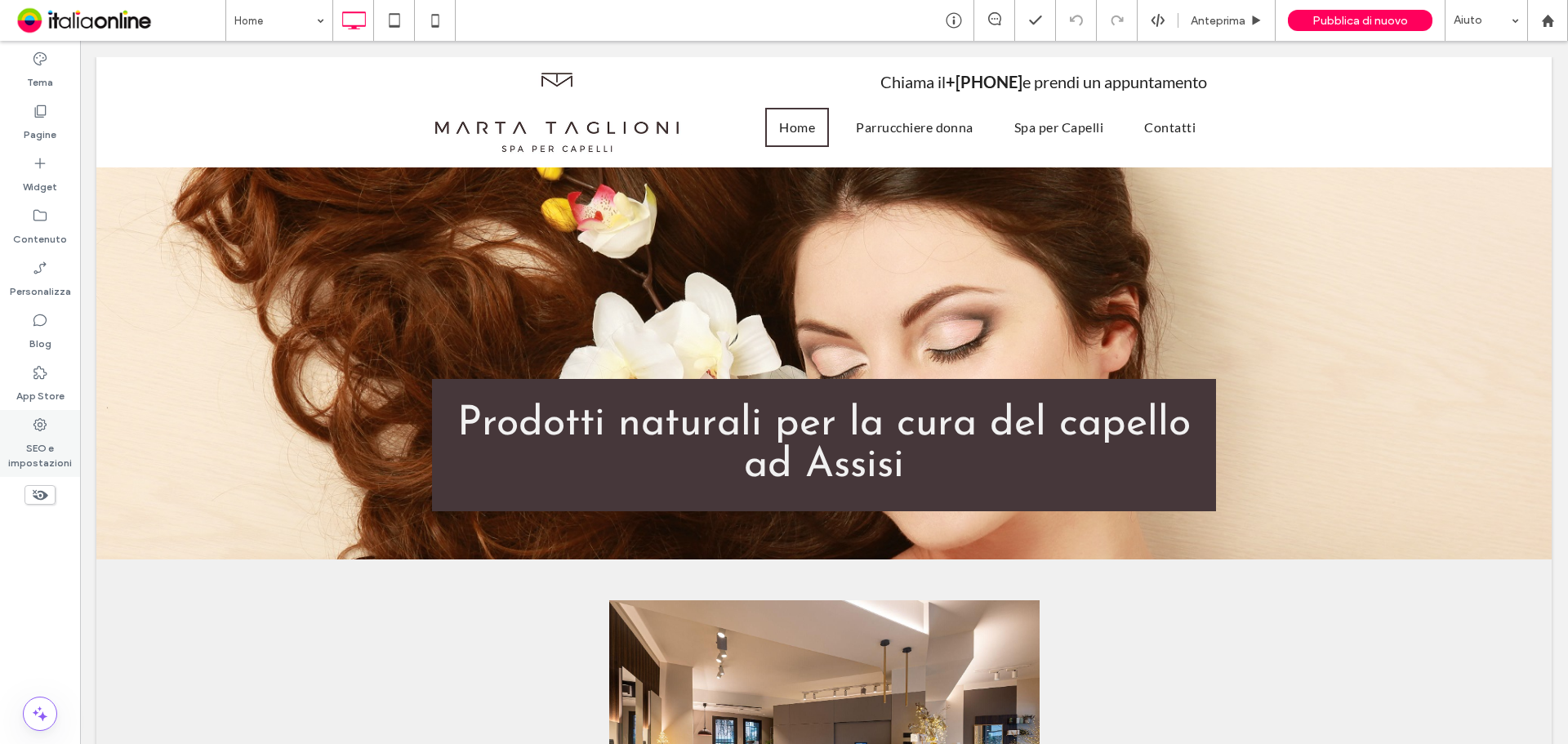 click on "SEO e impostazioni" at bounding box center (40, 452) 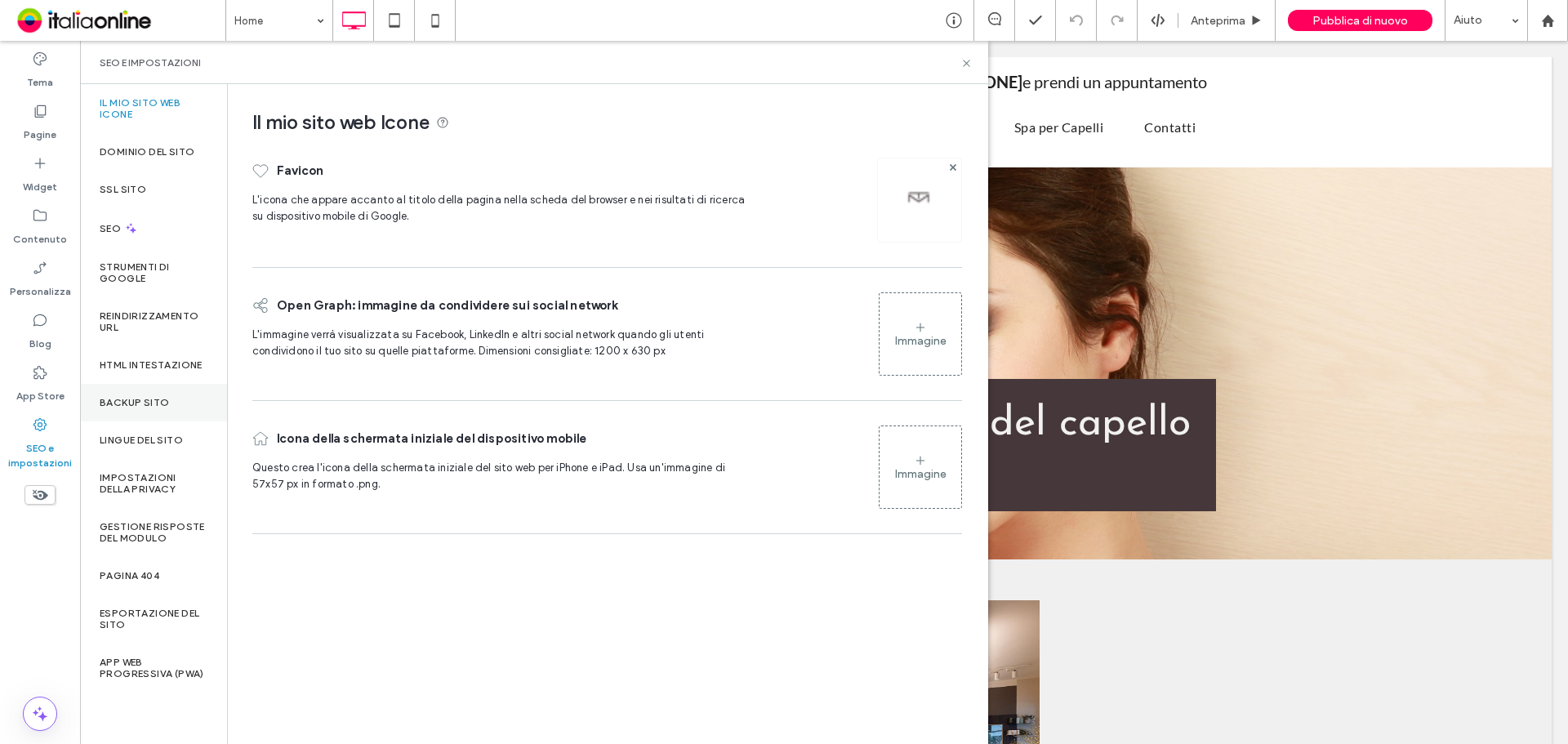 click on "Backup sito" at bounding box center [134, 403] 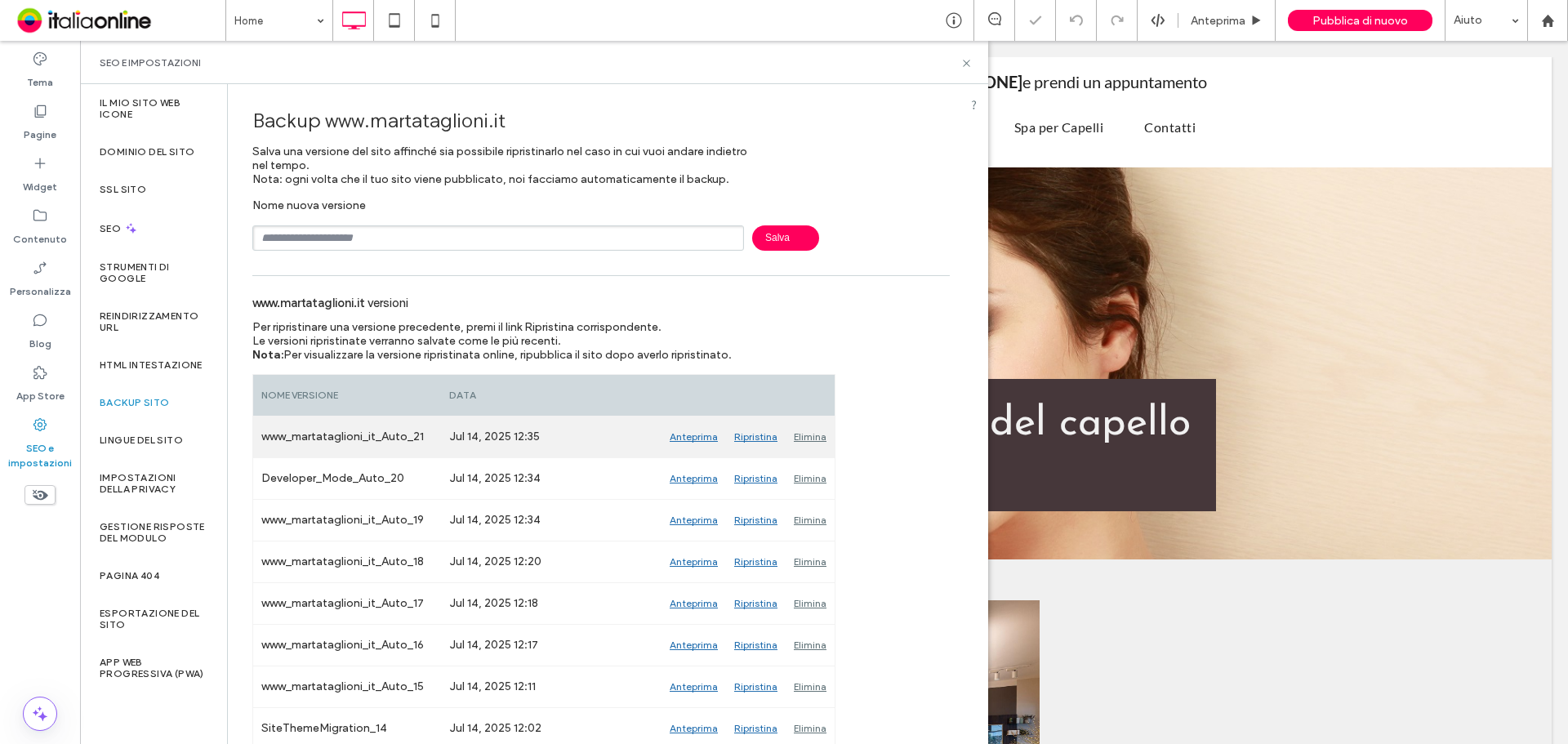 click on "Elimina" at bounding box center (810, 437) 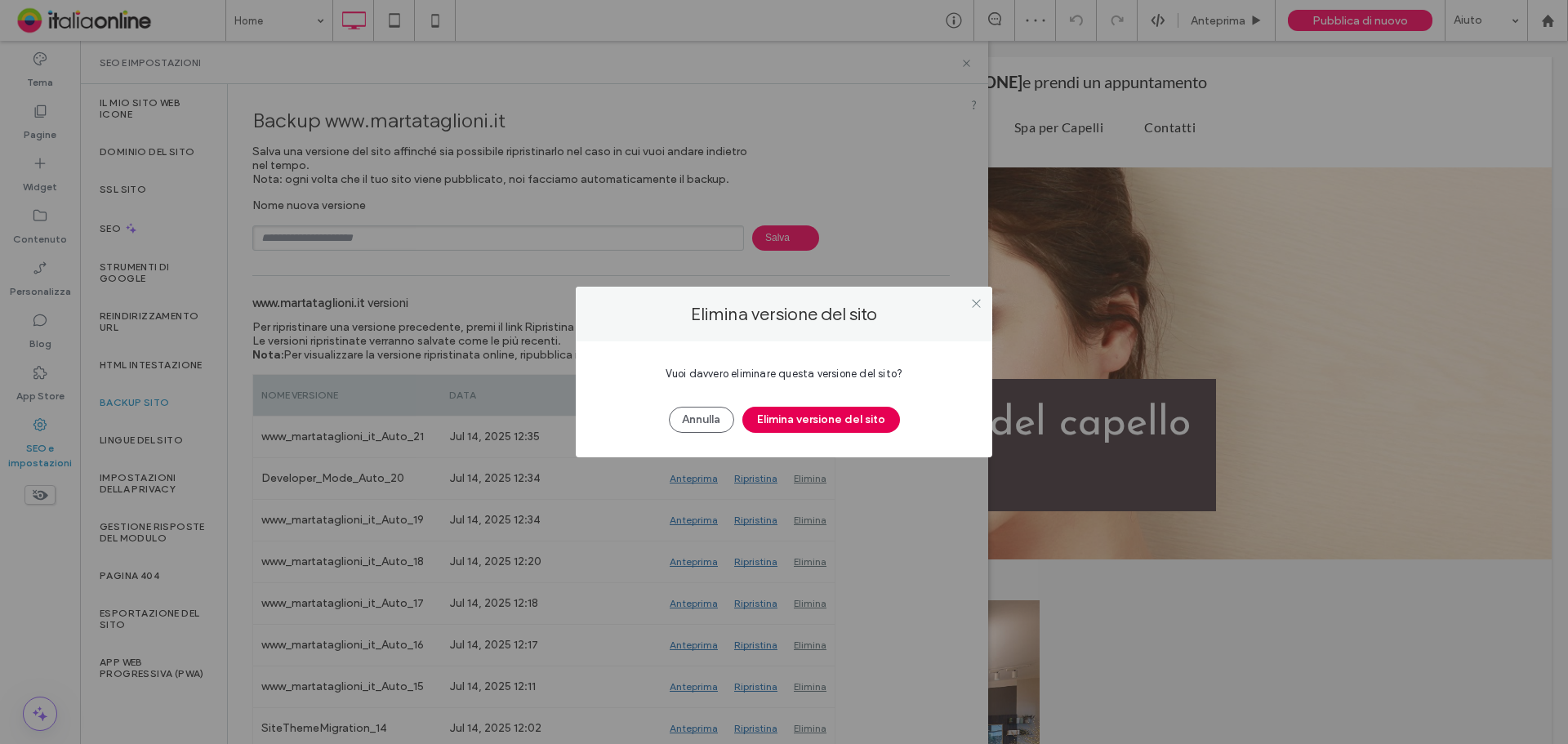 click on "Elimina versione del sito" at bounding box center [821, 420] 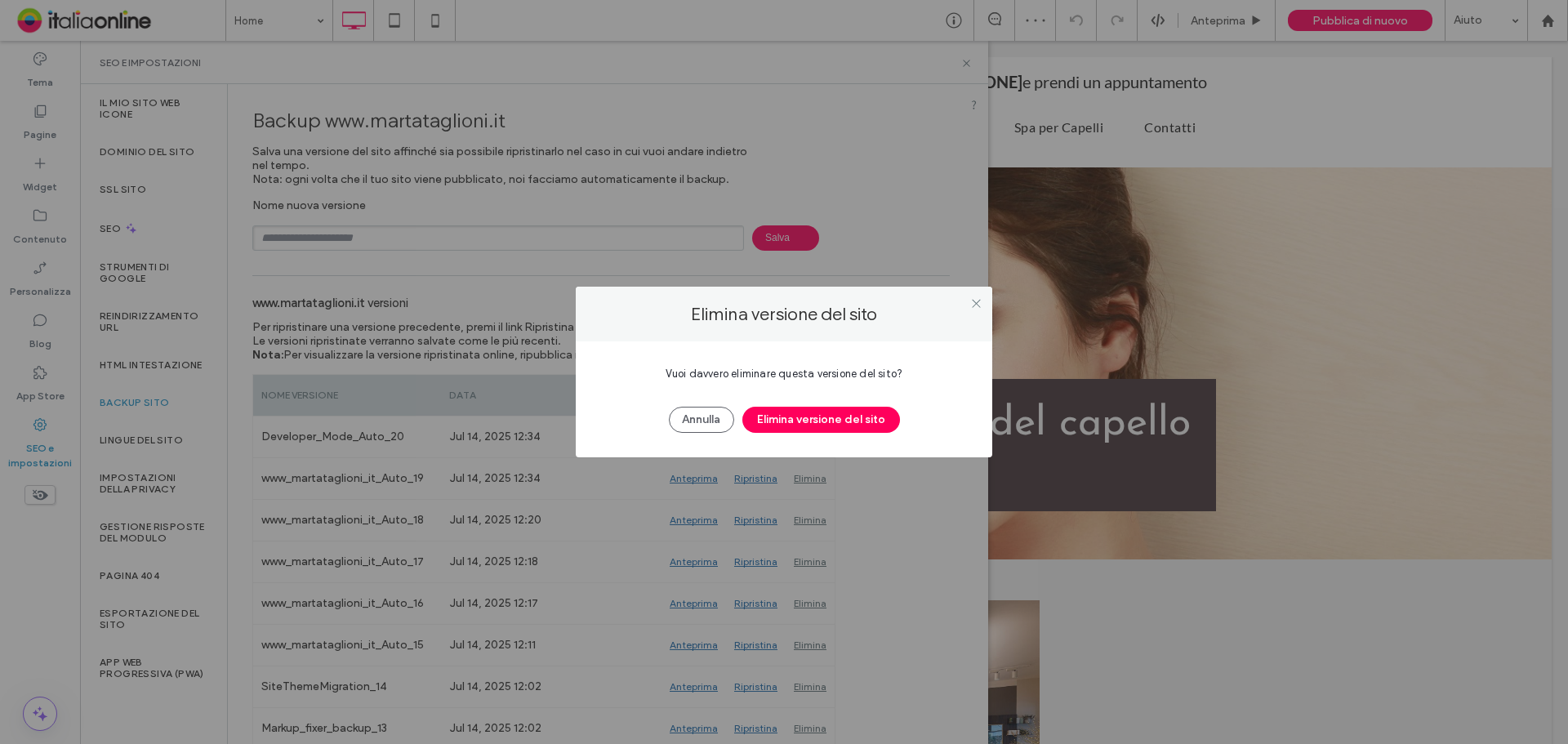 click on "Vuoi davvero eliminare questa versione del sito? Annulla Elimina versione del sito" at bounding box center (784, 399) 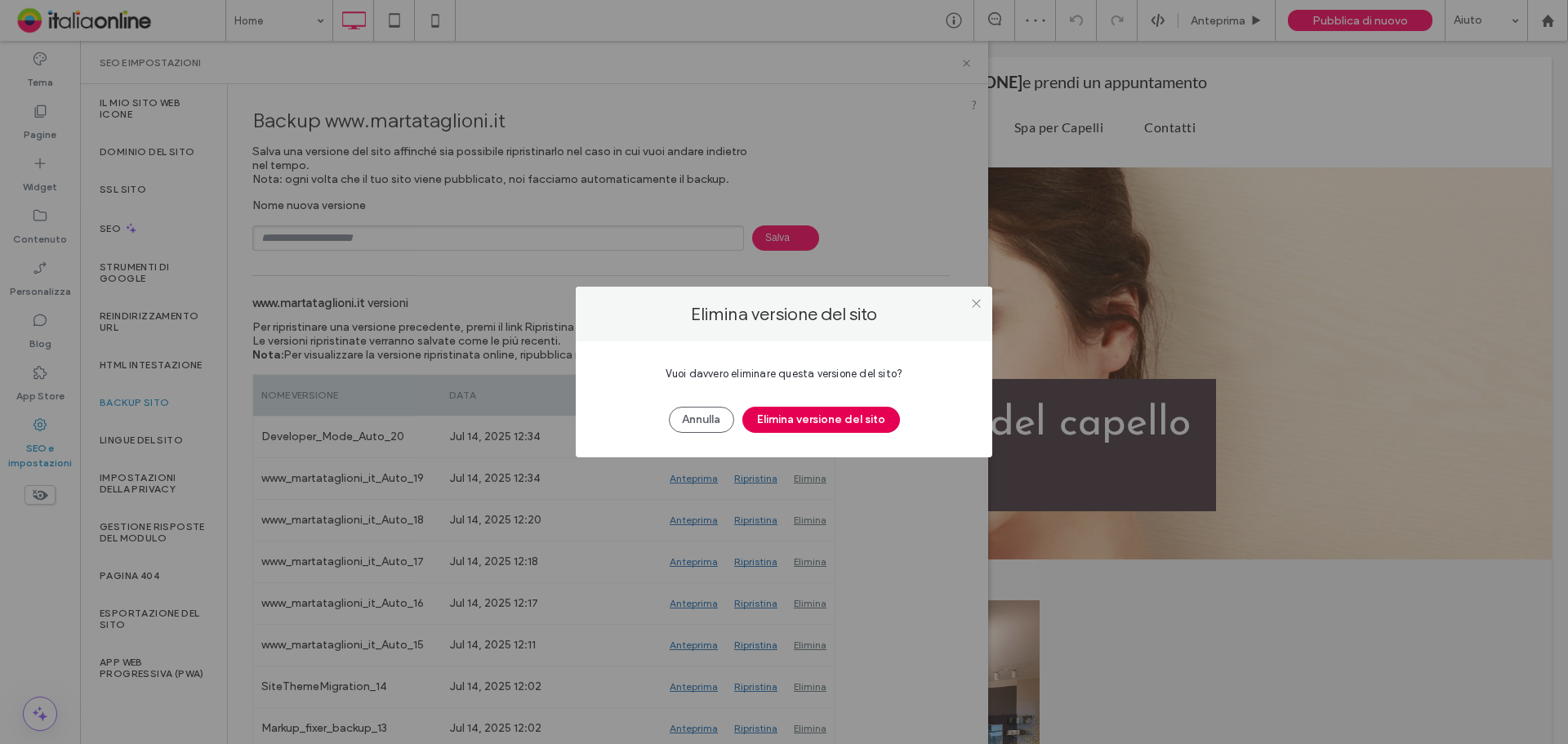 click on "Elimina versione del sito" at bounding box center (821, 420) 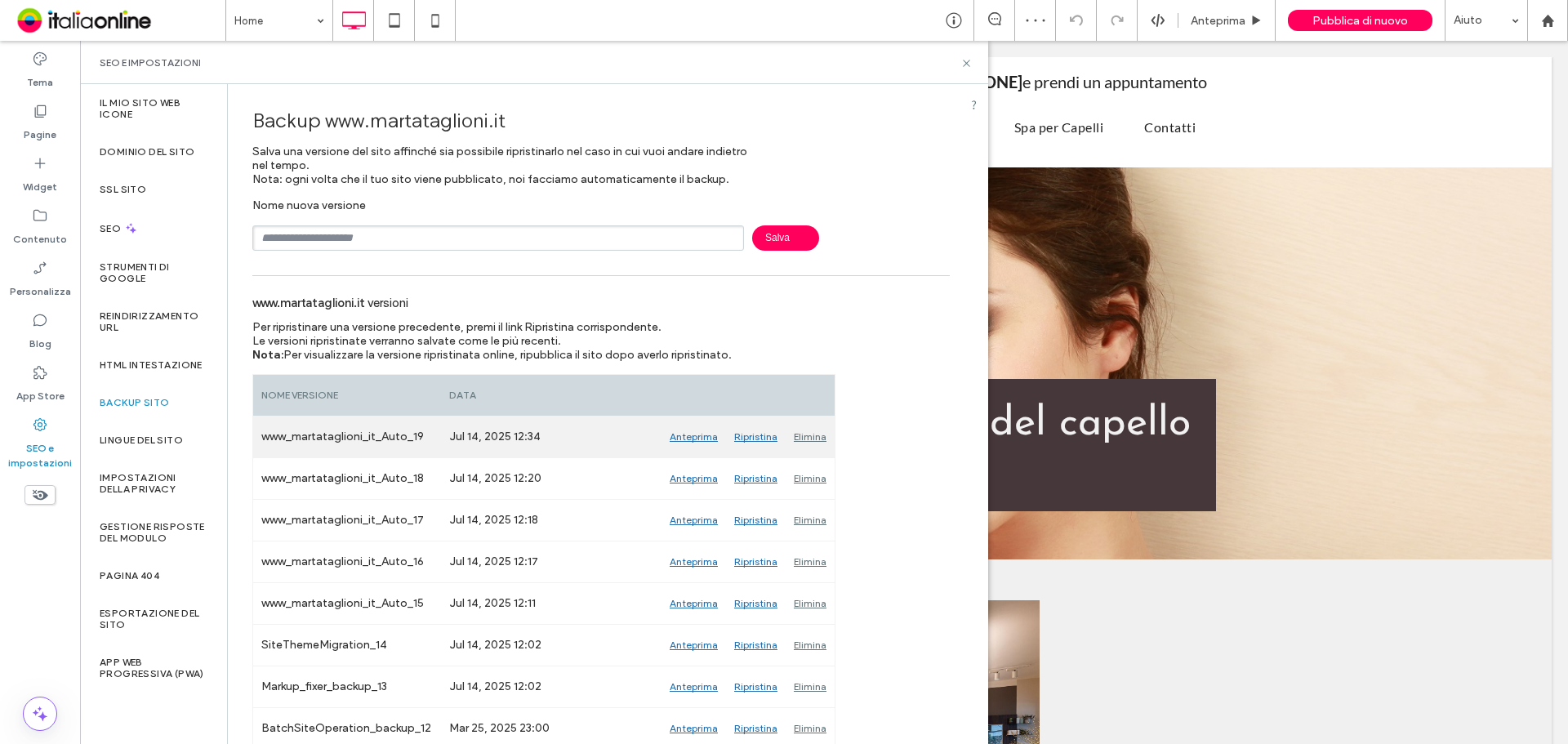 click on "Elimina" at bounding box center (810, 437) 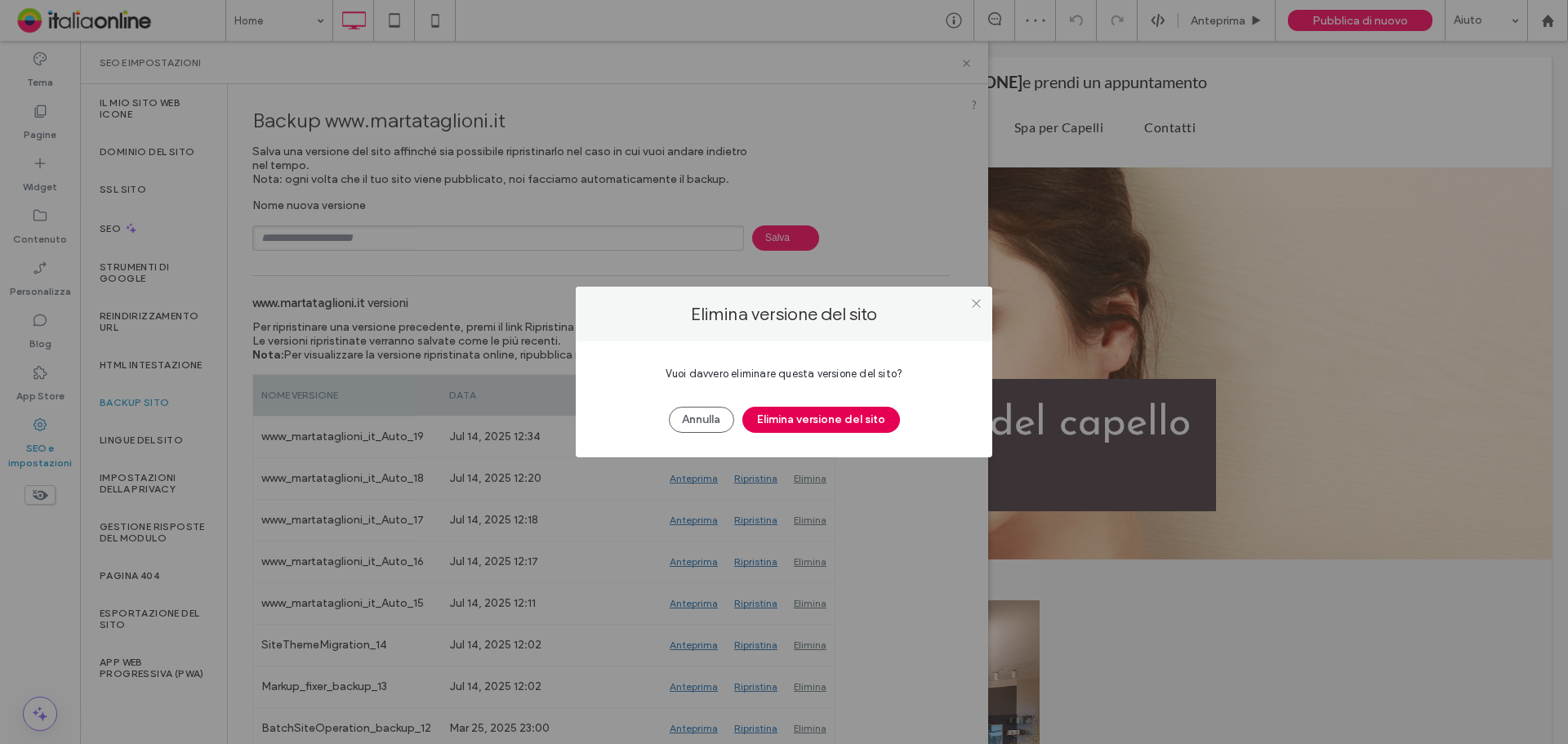 click on "Elimina versione del sito" at bounding box center [821, 420] 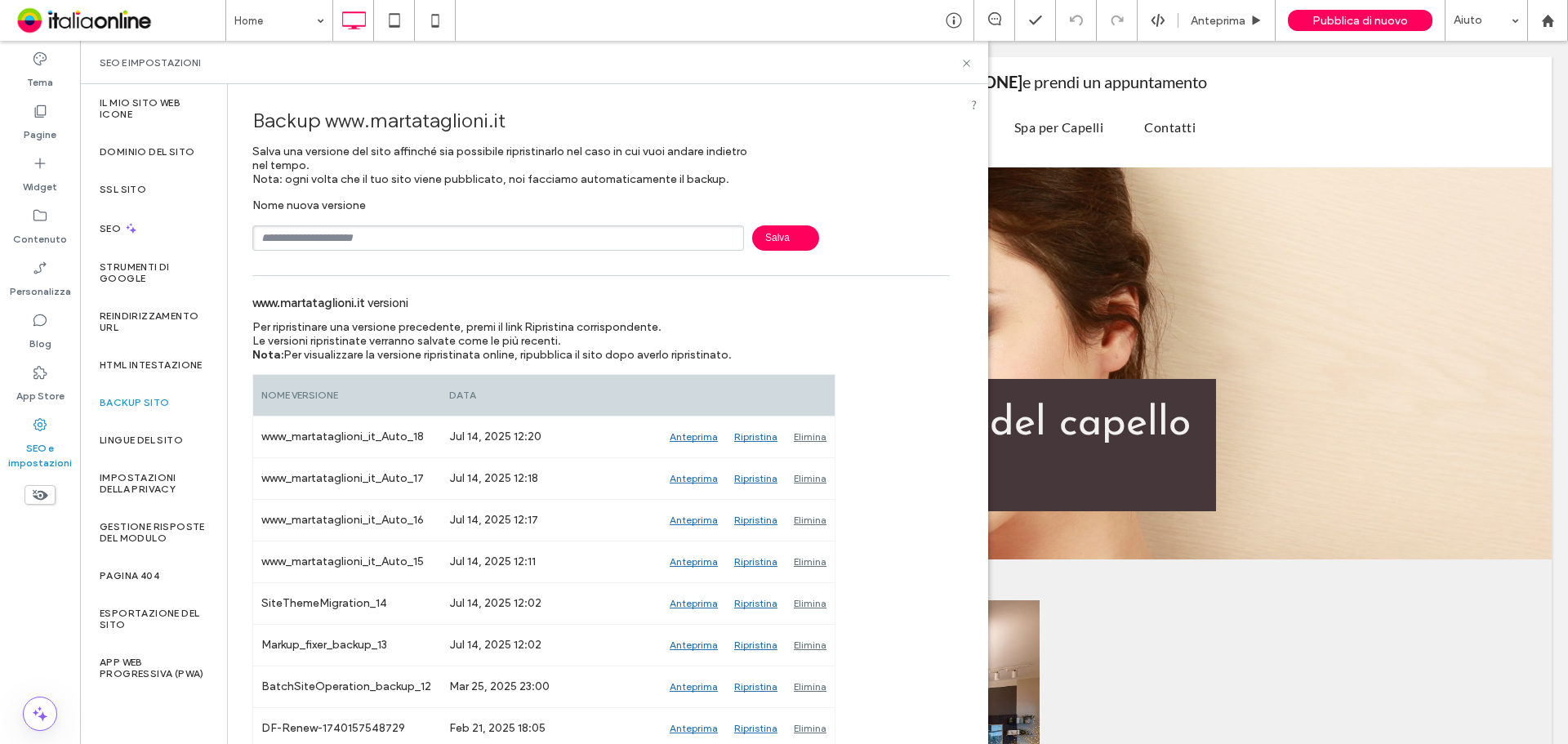 click at bounding box center [498, 238] 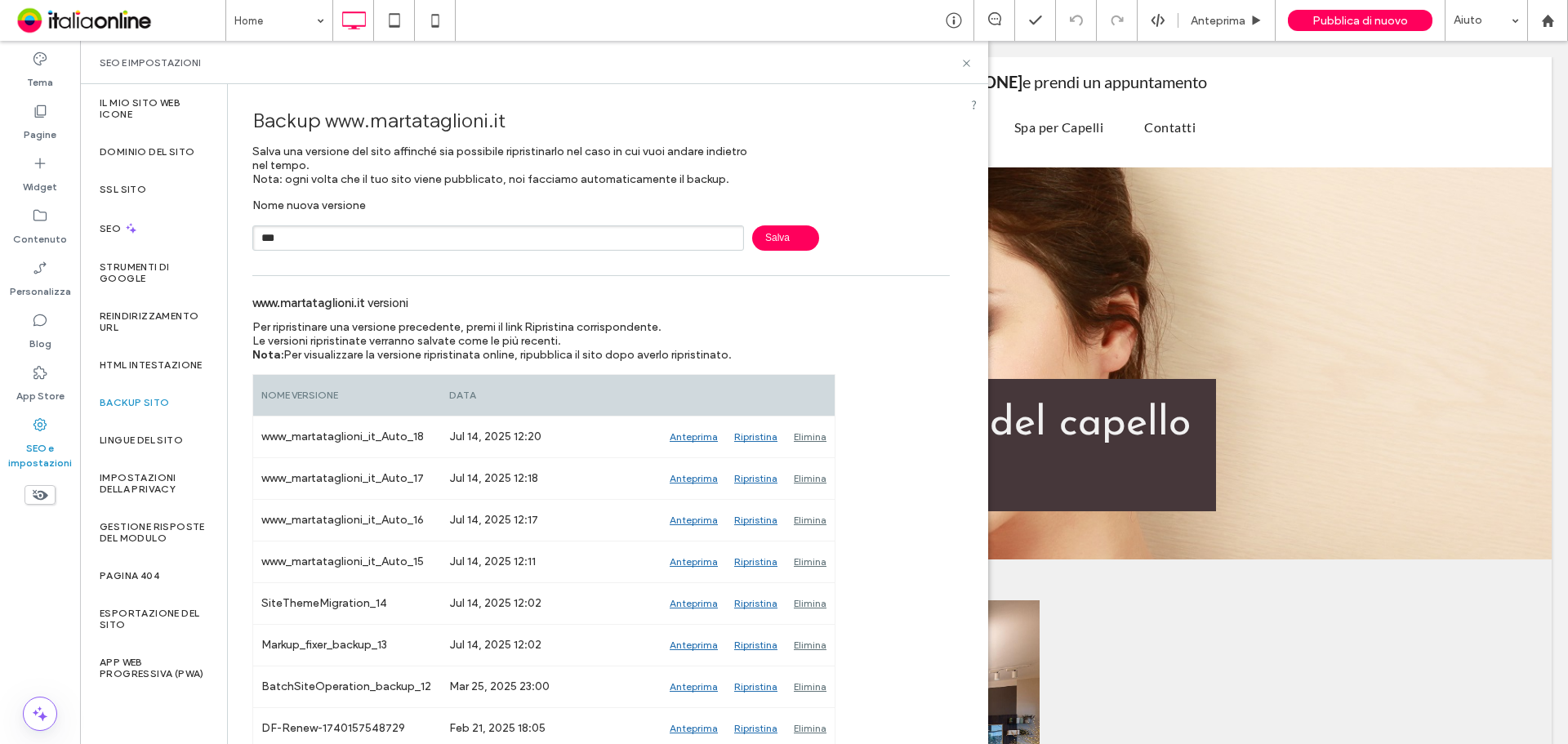 paste on "********" 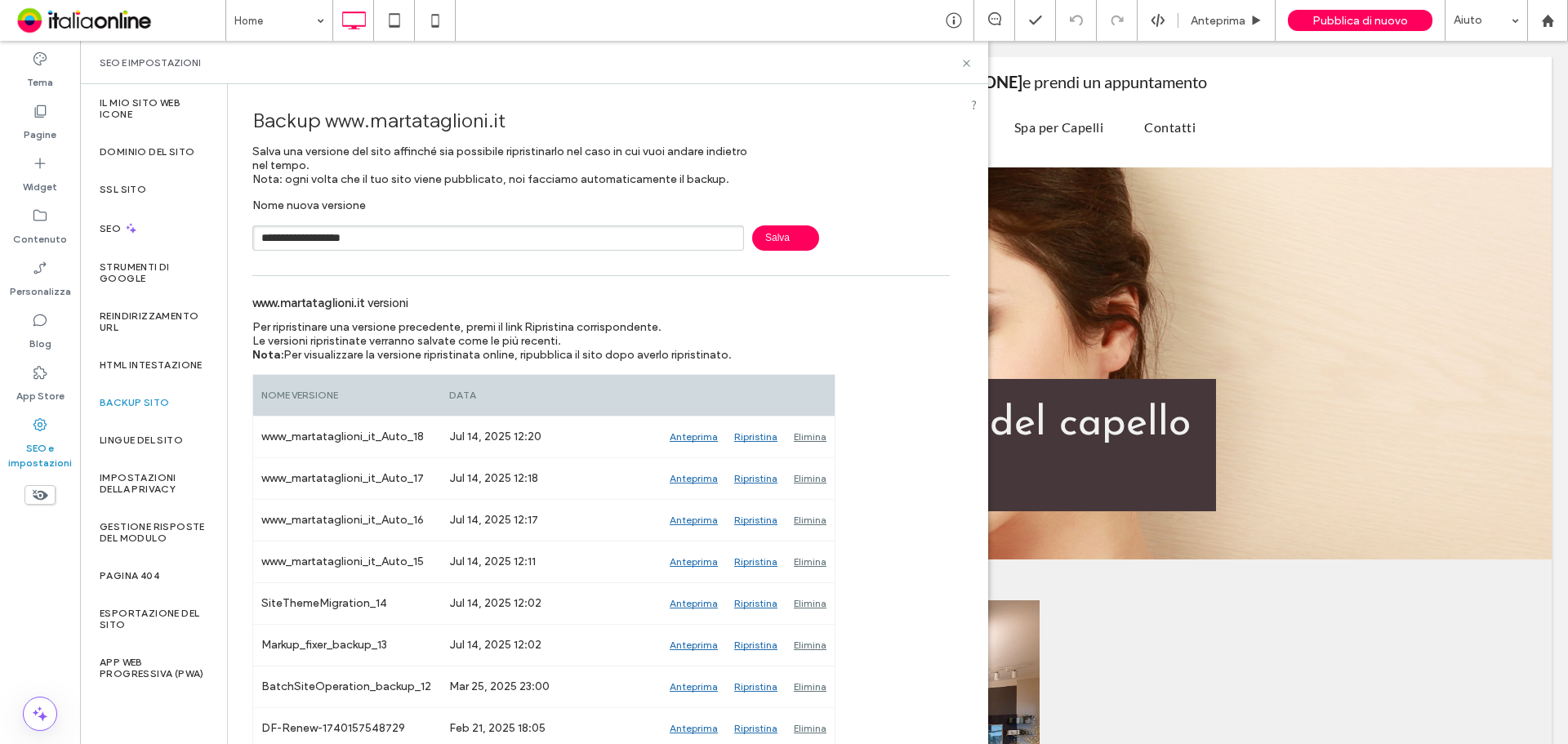 type on "**********" 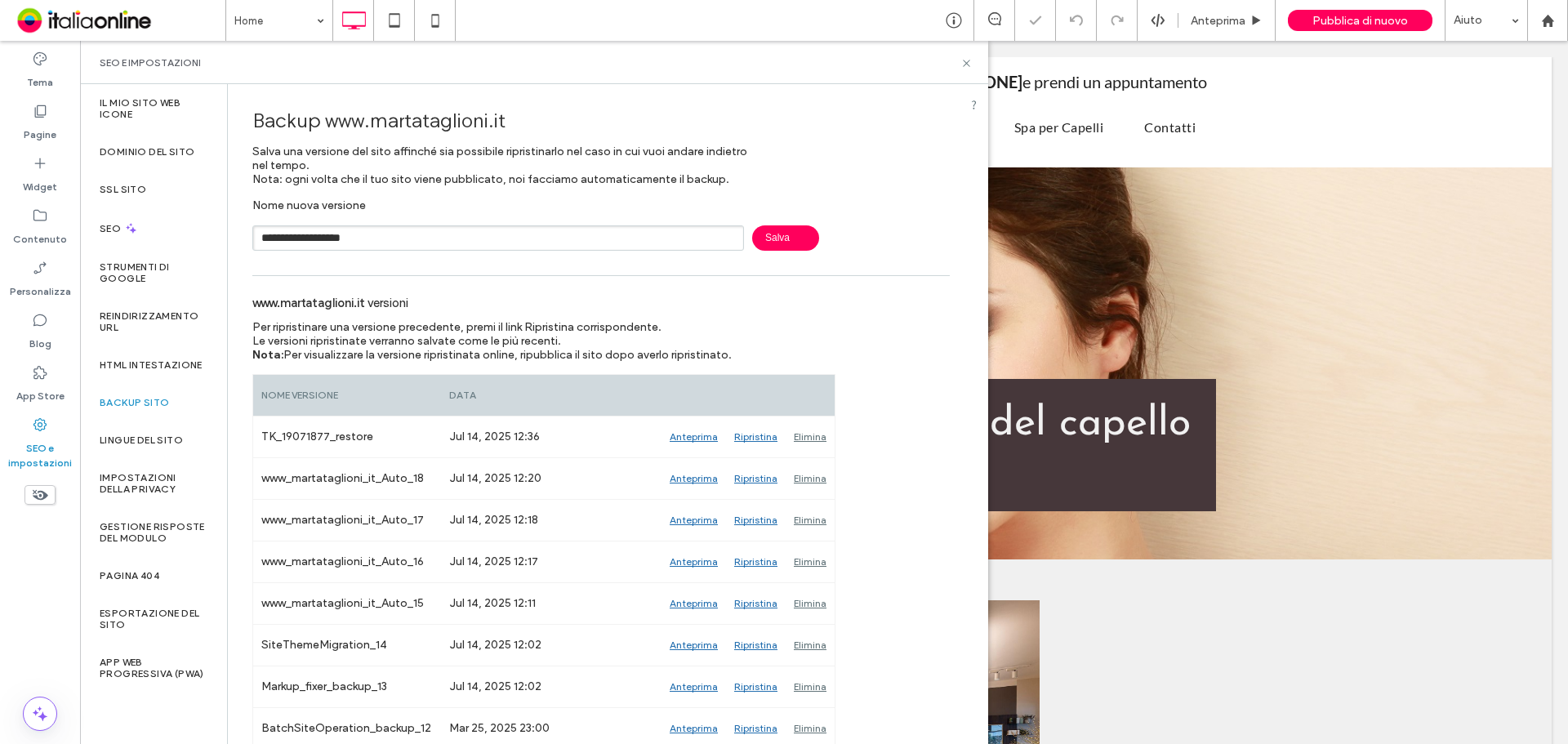 type 